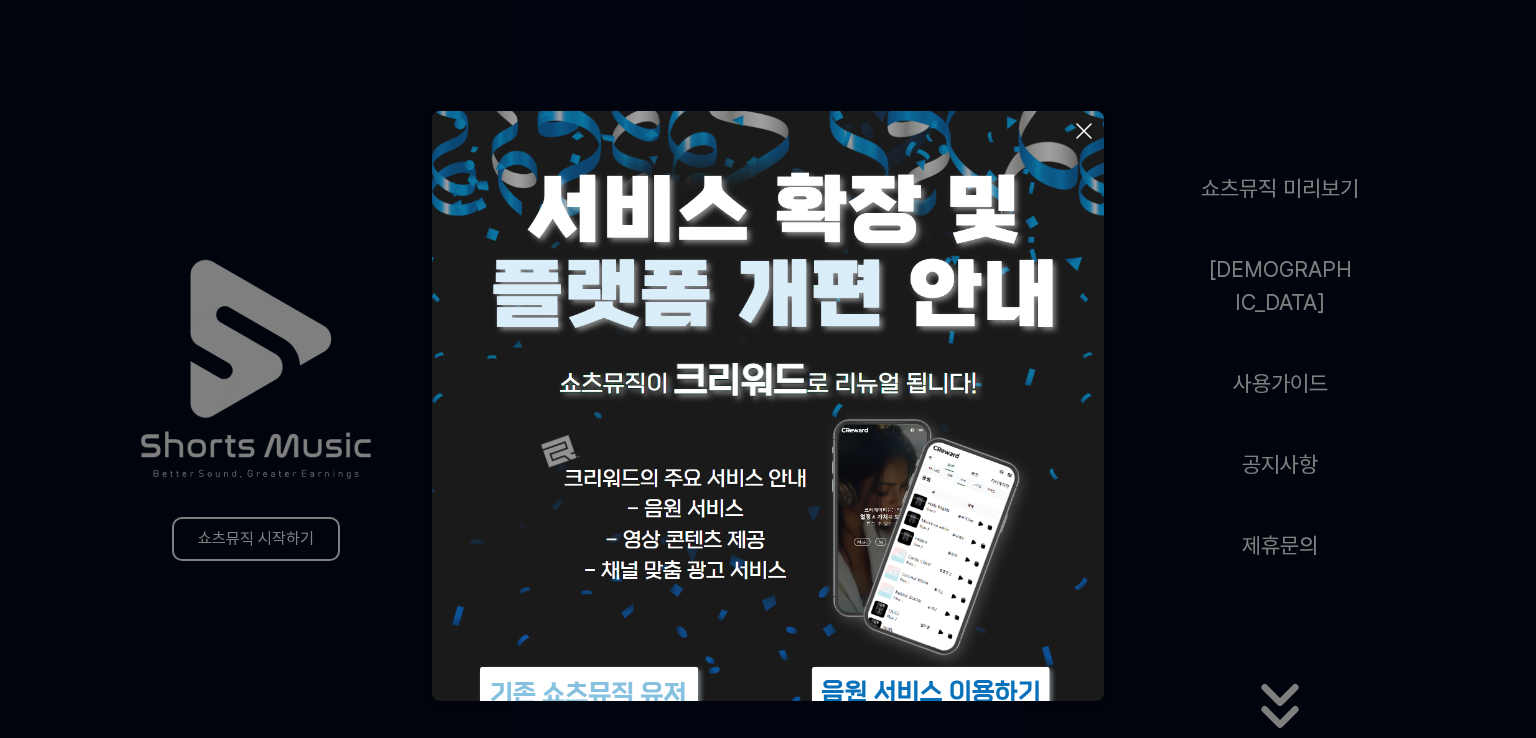 scroll, scrollTop: 0, scrollLeft: 0, axis: both 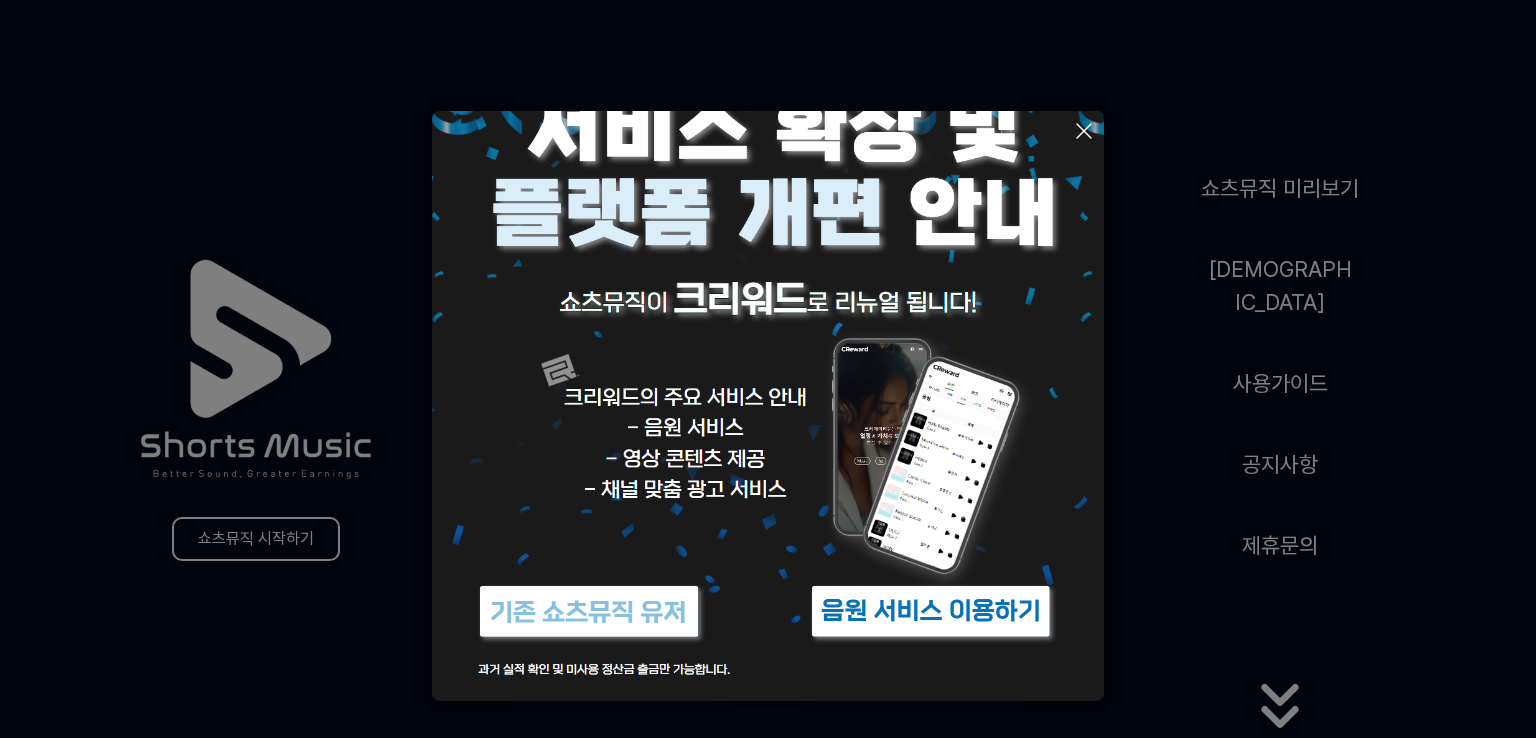 click at bounding box center (931, 611) 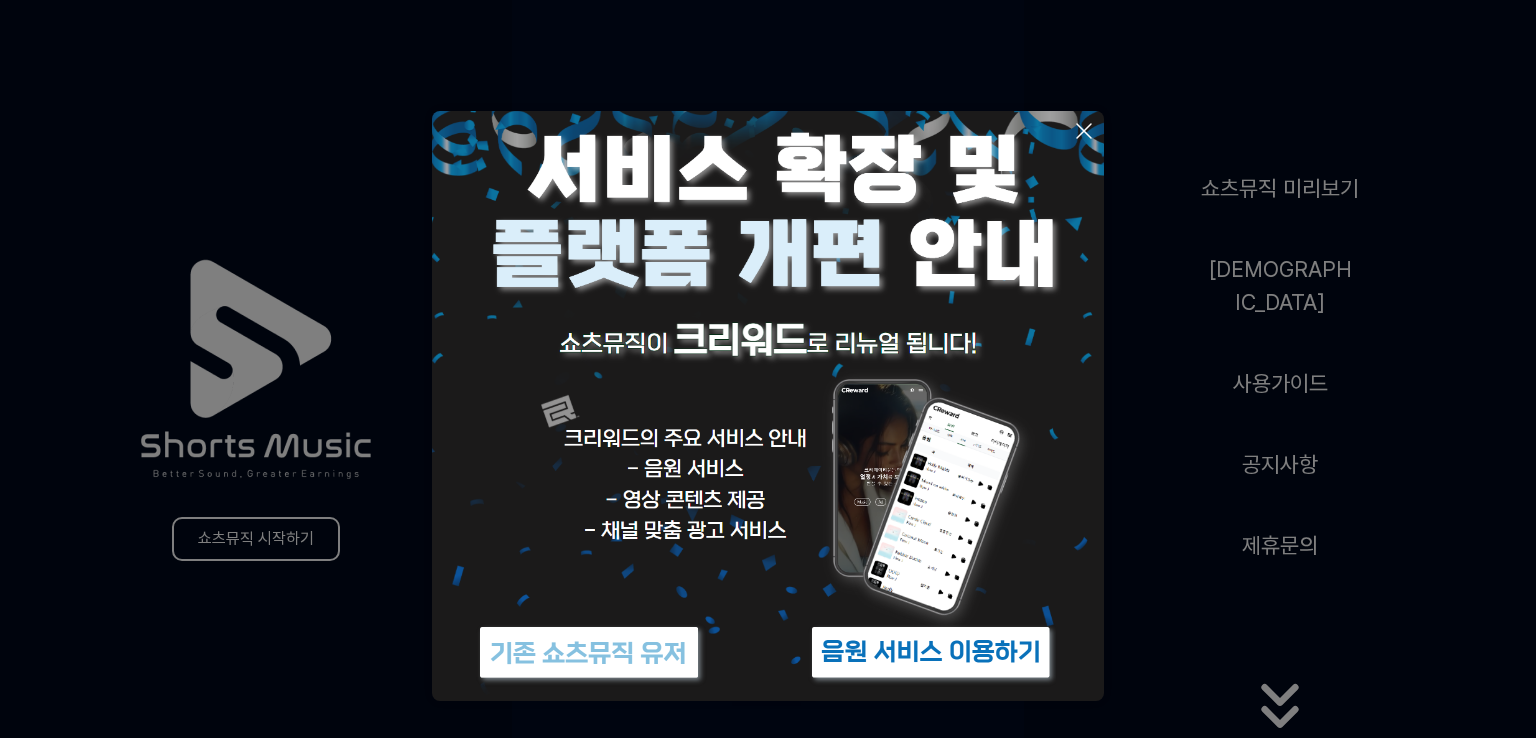 scroll, scrollTop: 0, scrollLeft: 0, axis: both 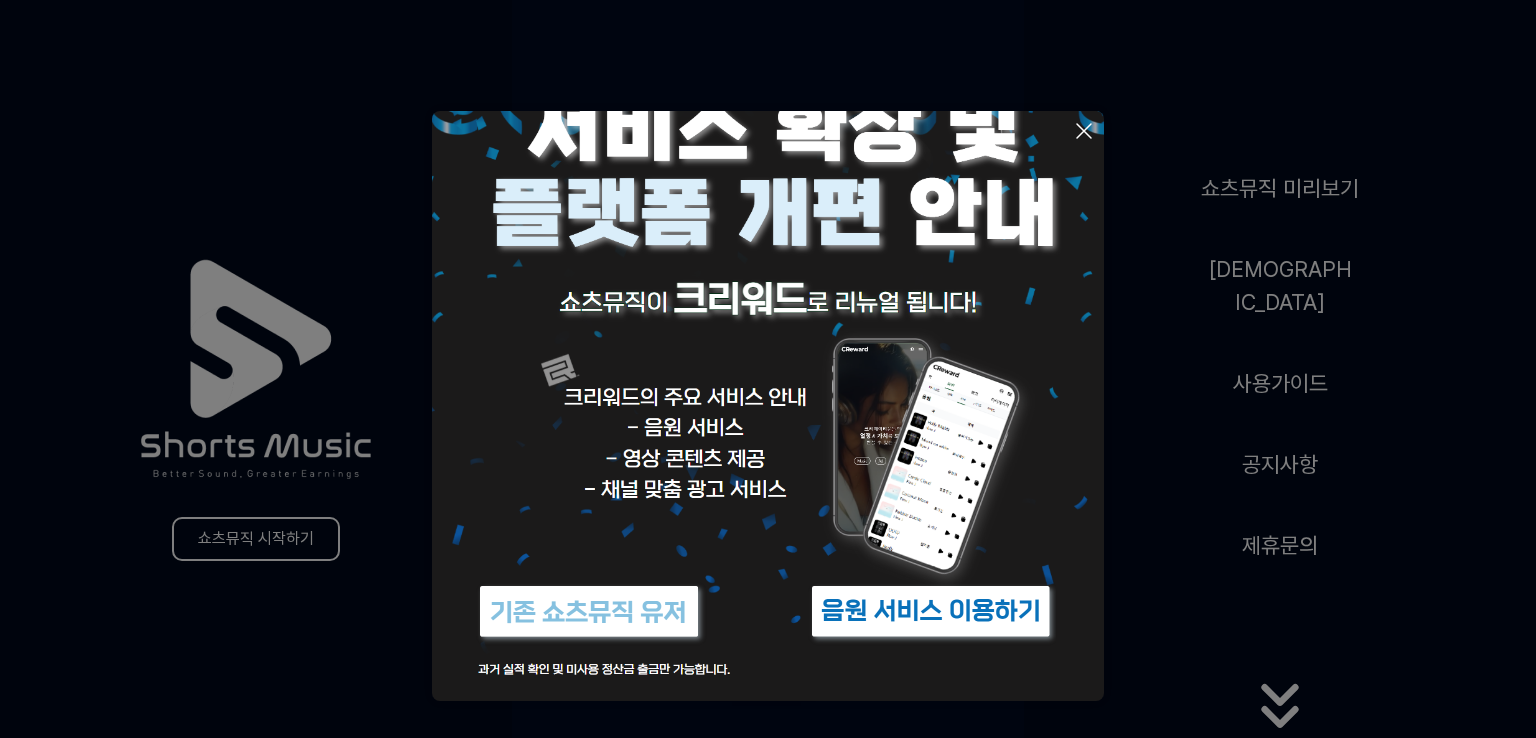 click 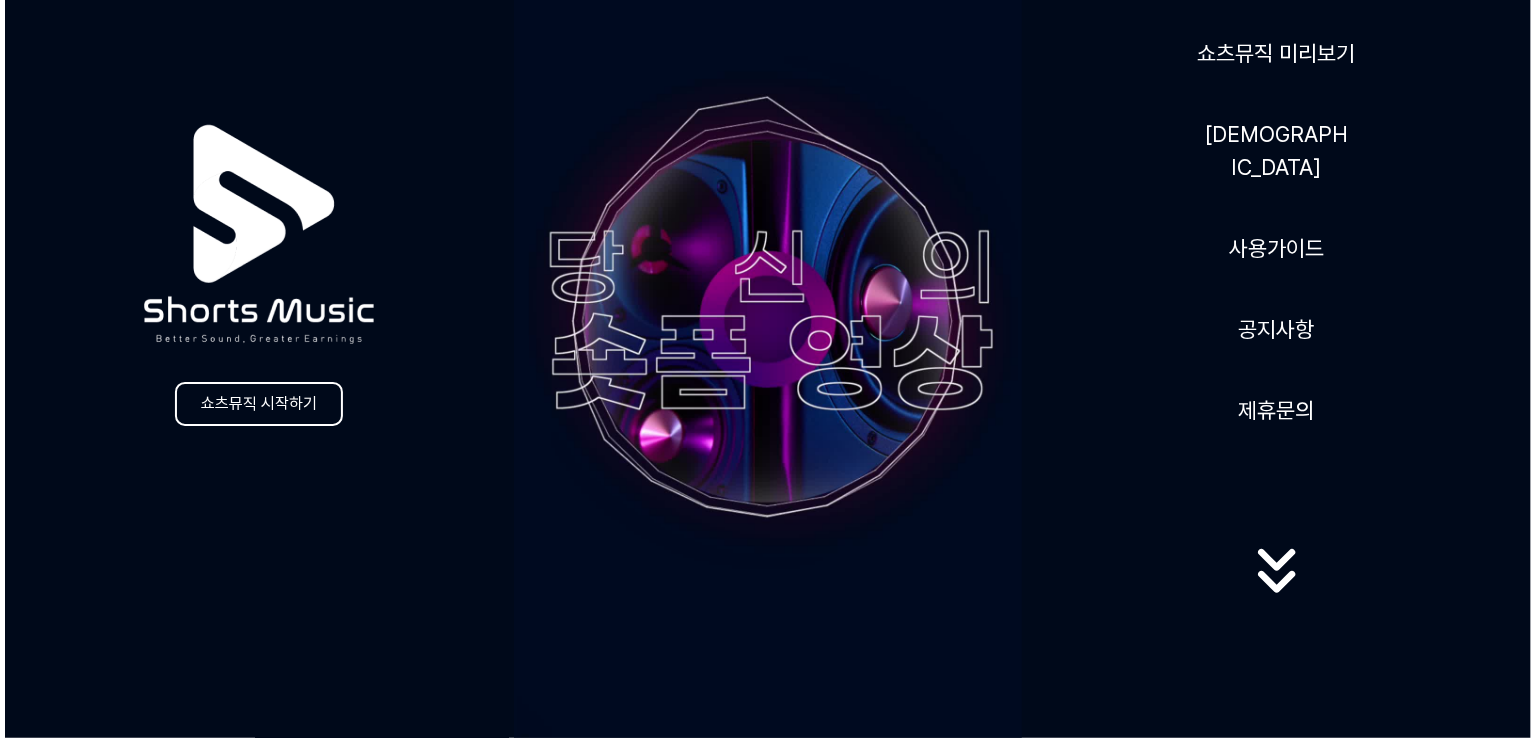scroll, scrollTop: 0, scrollLeft: 0, axis: both 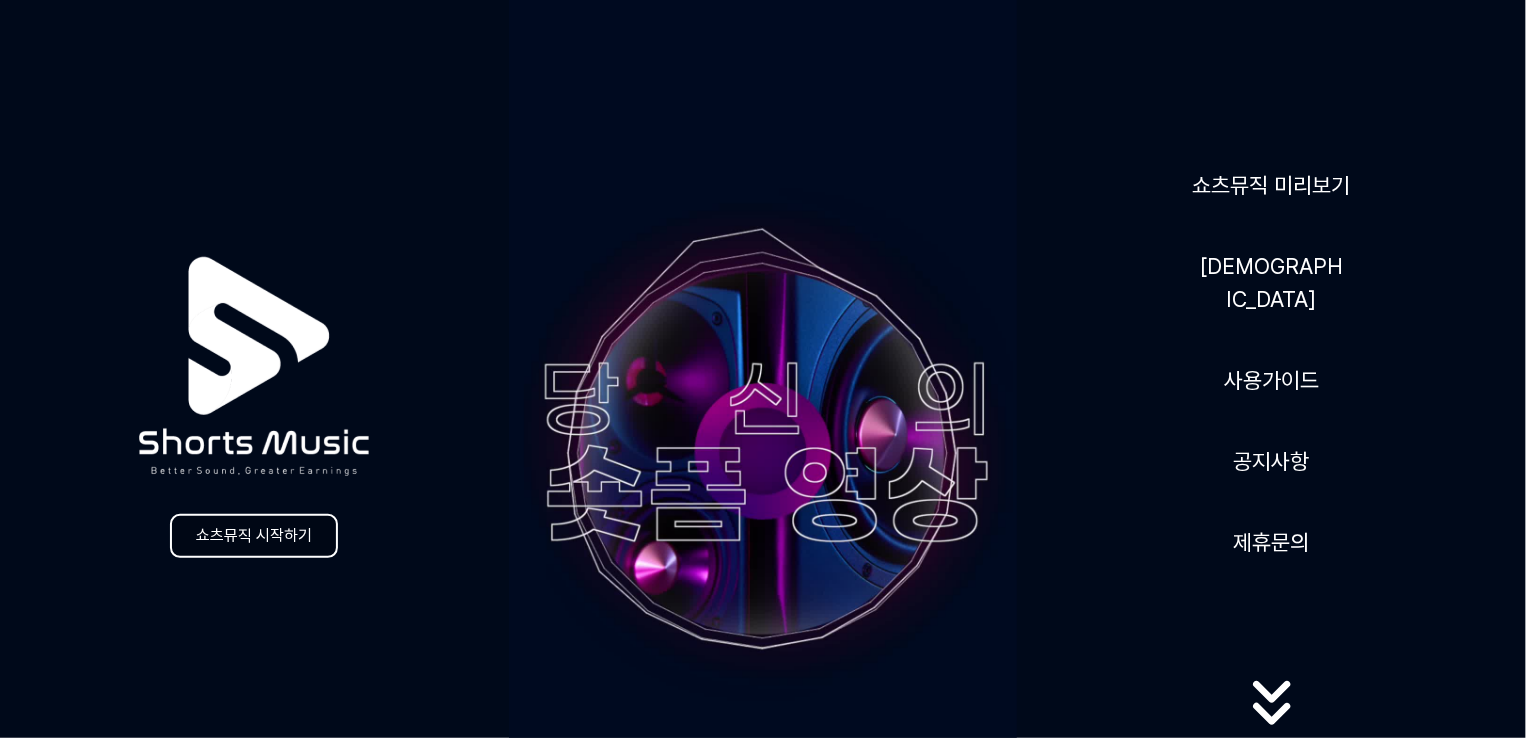 click on "쇼츠뮤직 시작하기" at bounding box center (254, 536) 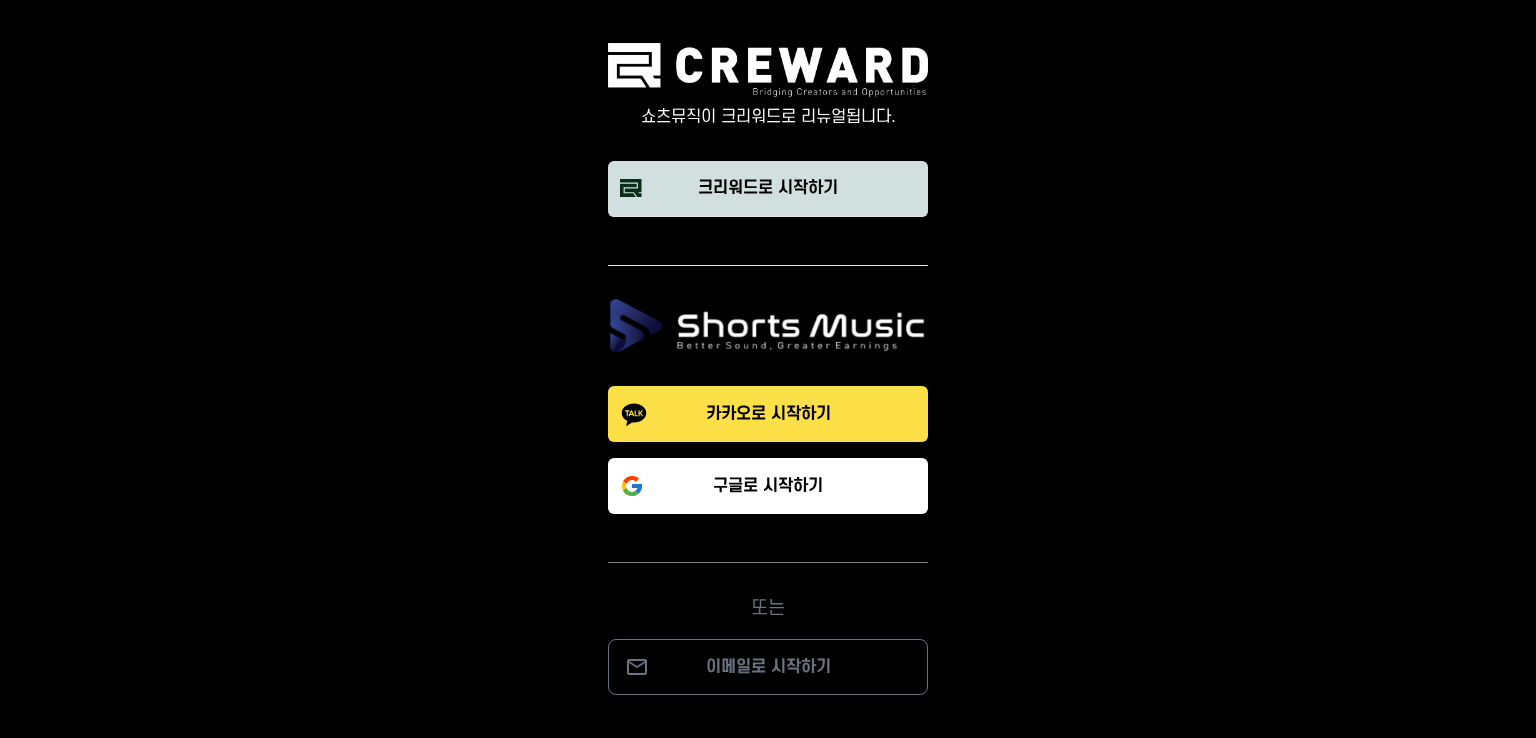 click on "크리워드로 시작하기" at bounding box center (768, 188) 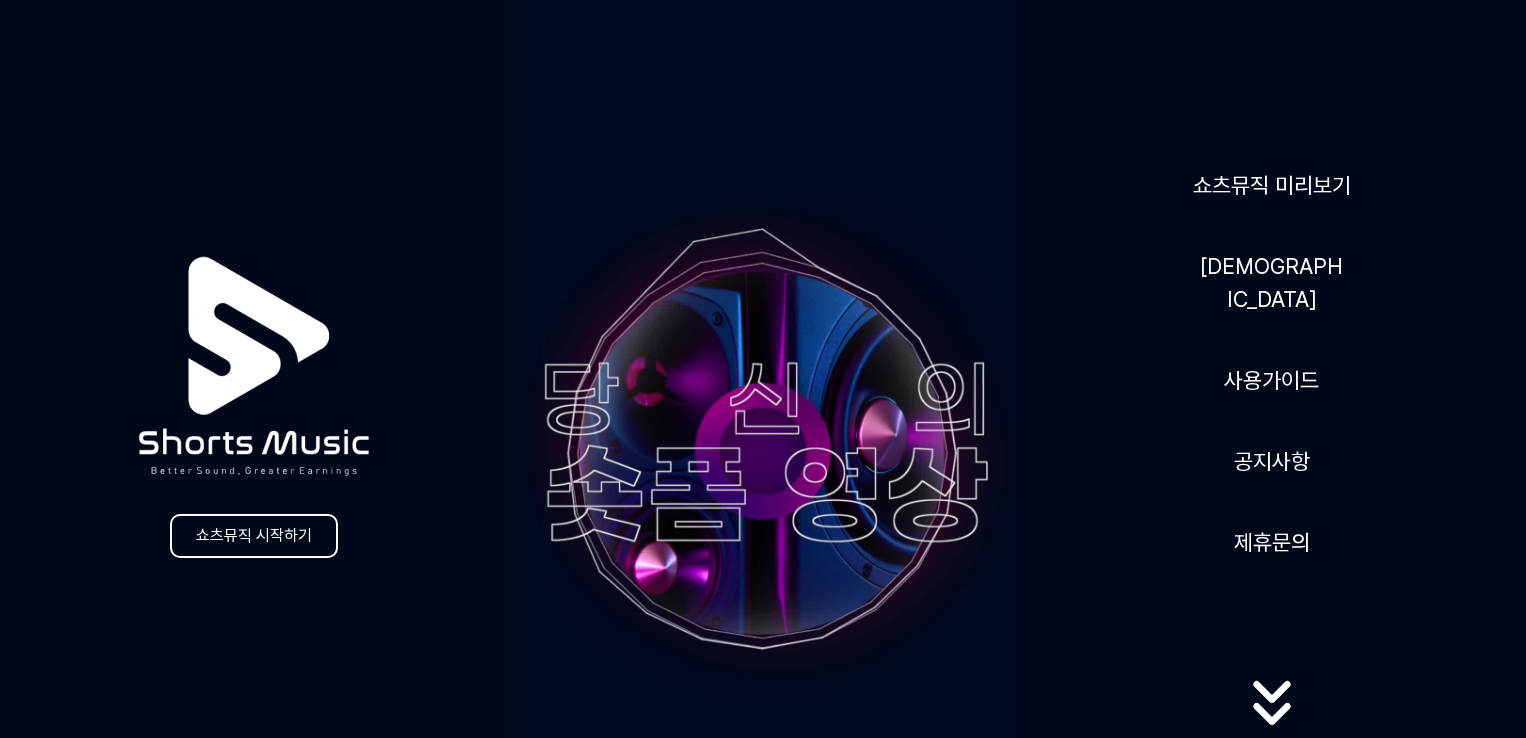 scroll, scrollTop: 0, scrollLeft: 0, axis: both 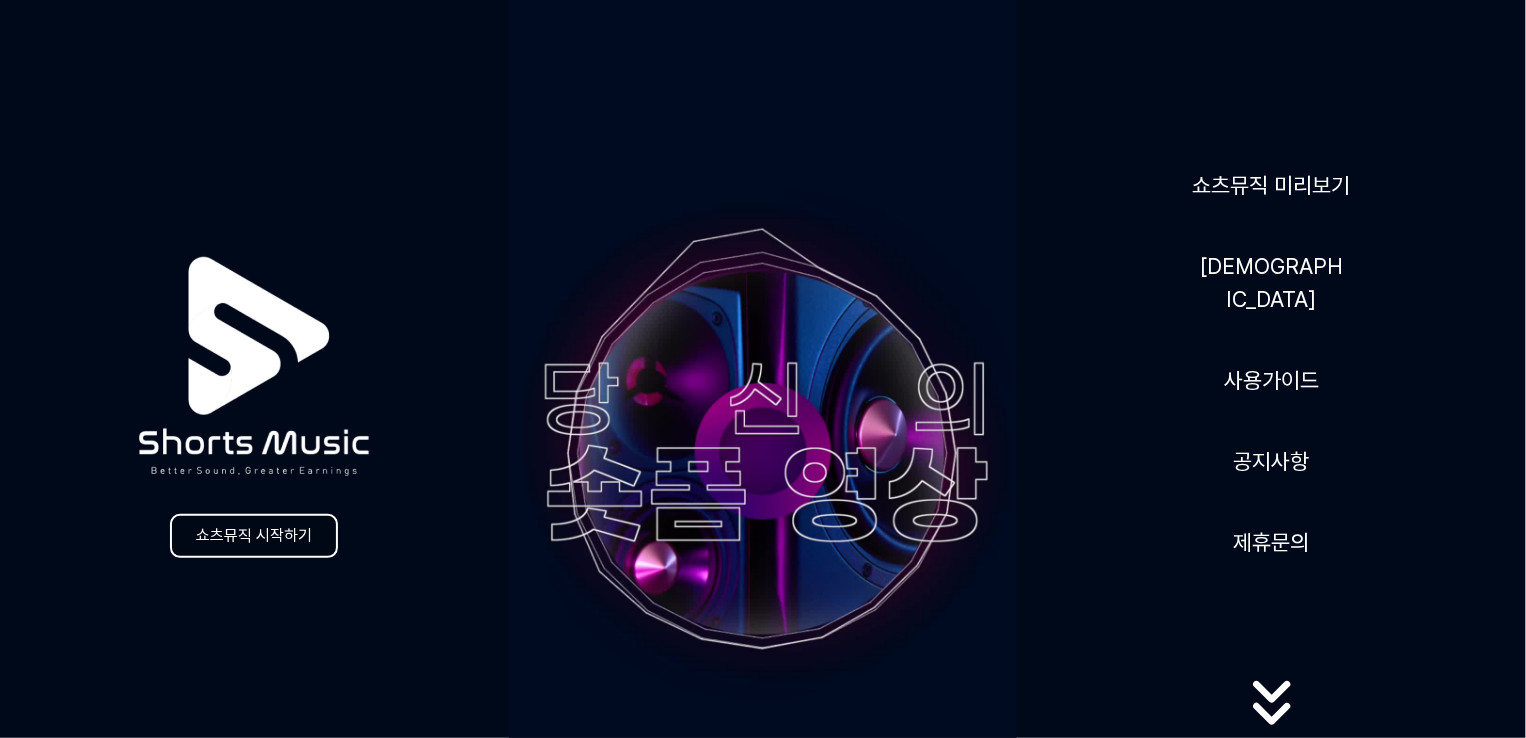 click on "쇼츠뮤직 시작하기" at bounding box center [254, 536] 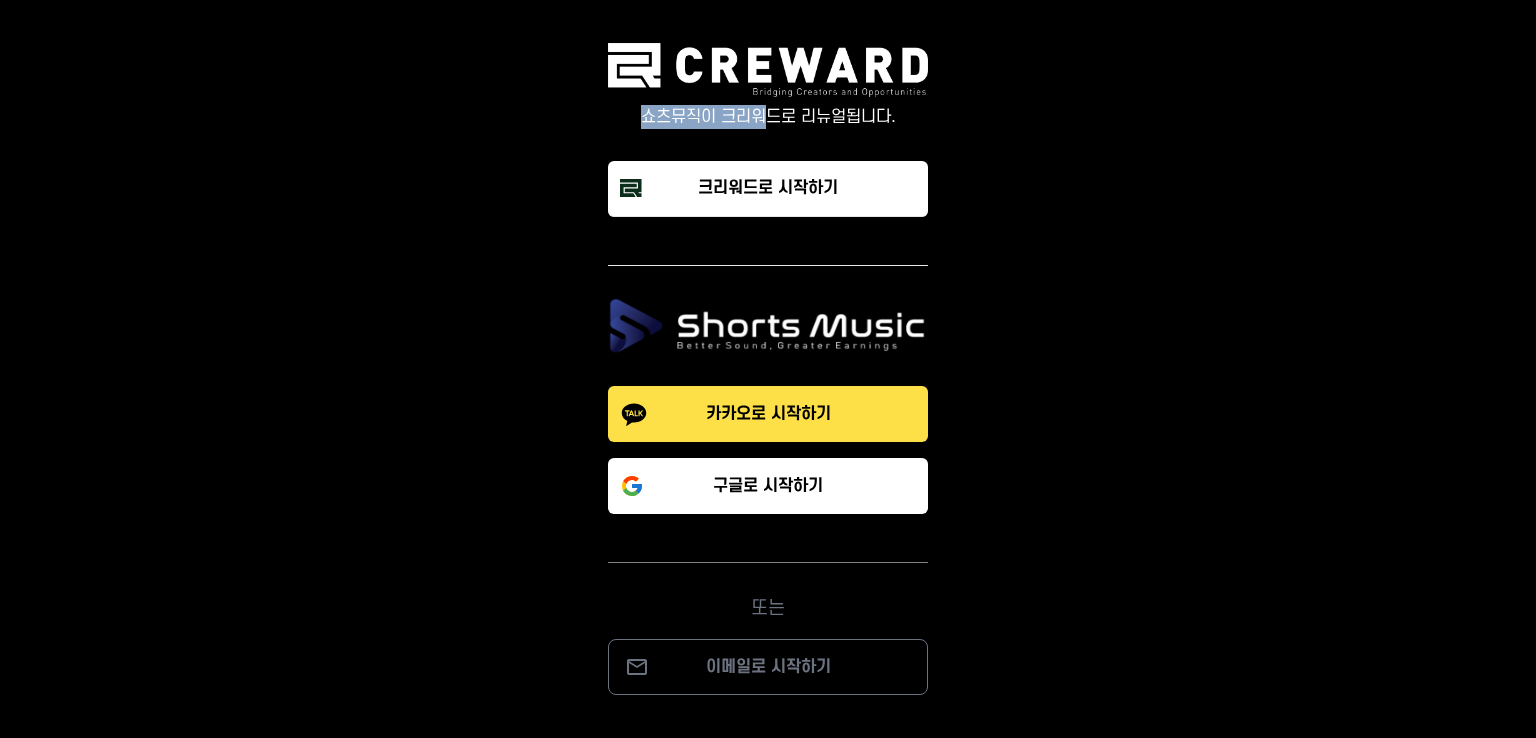 drag, startPoint x: 726, startPoint y: 101, endPoint x: 1052, endPoint y: 118, distance: 326.44296 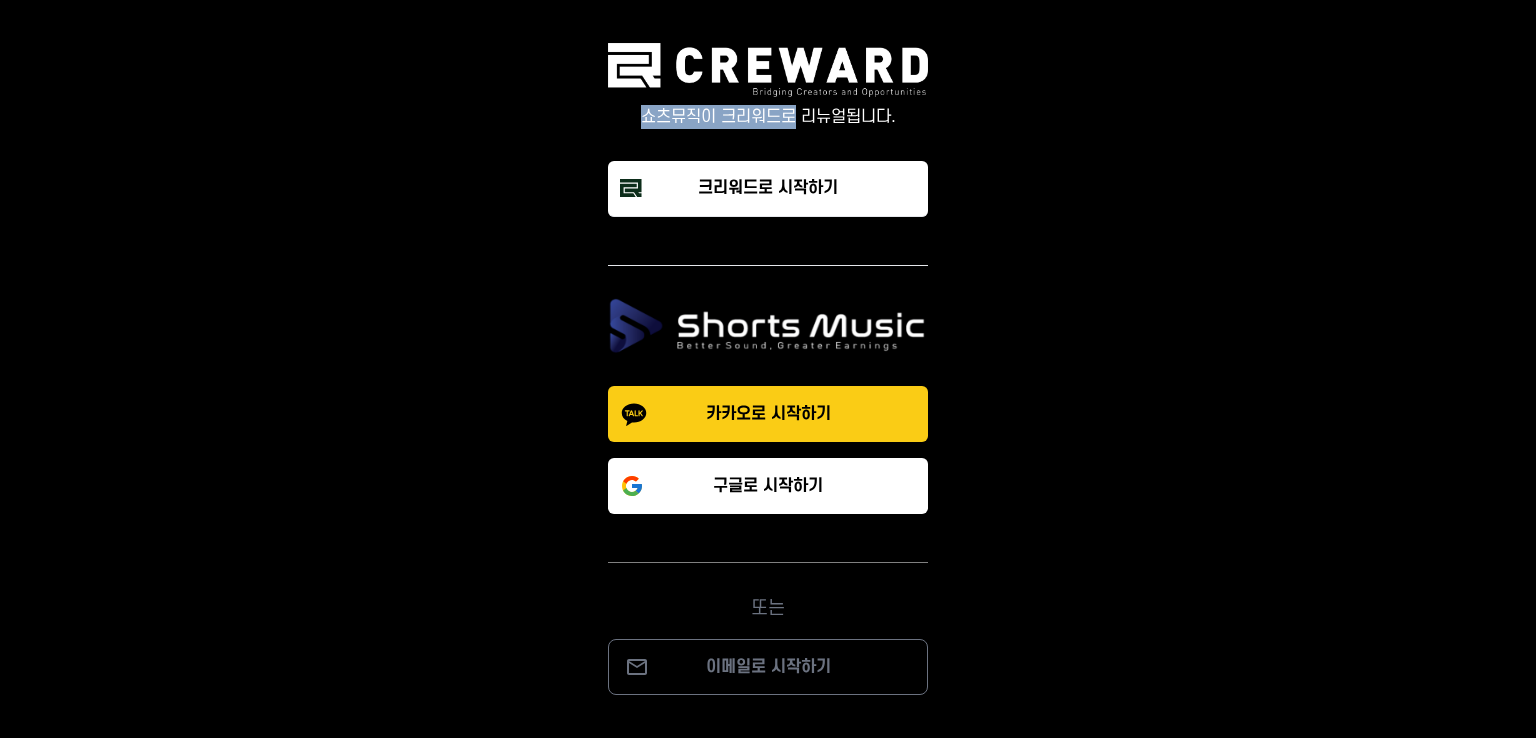 click on "카카오로 시작하기" 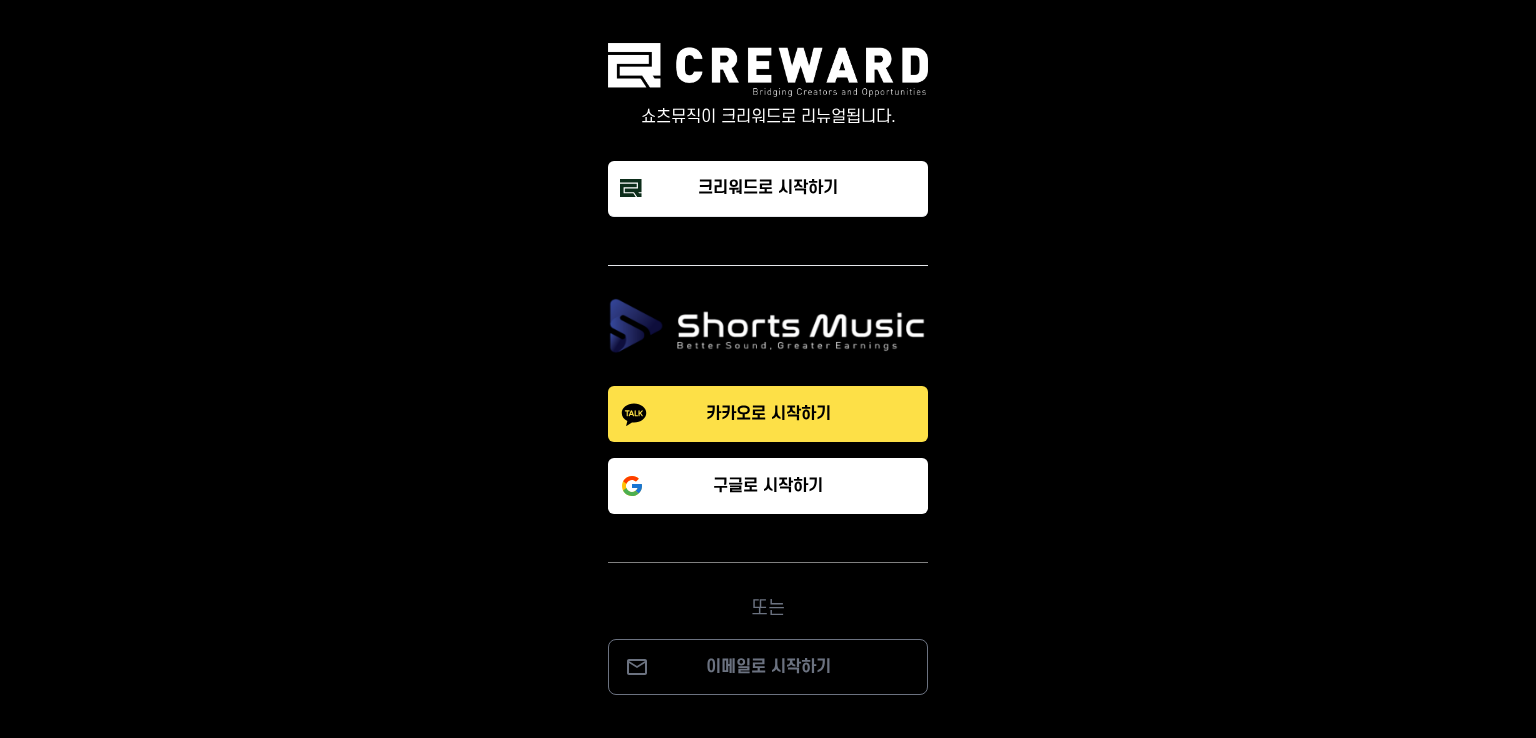 click on "카카오로 시작하기     구글로 시작하기   또는       이메일로 시작하기" at bounding box center (768, 496) 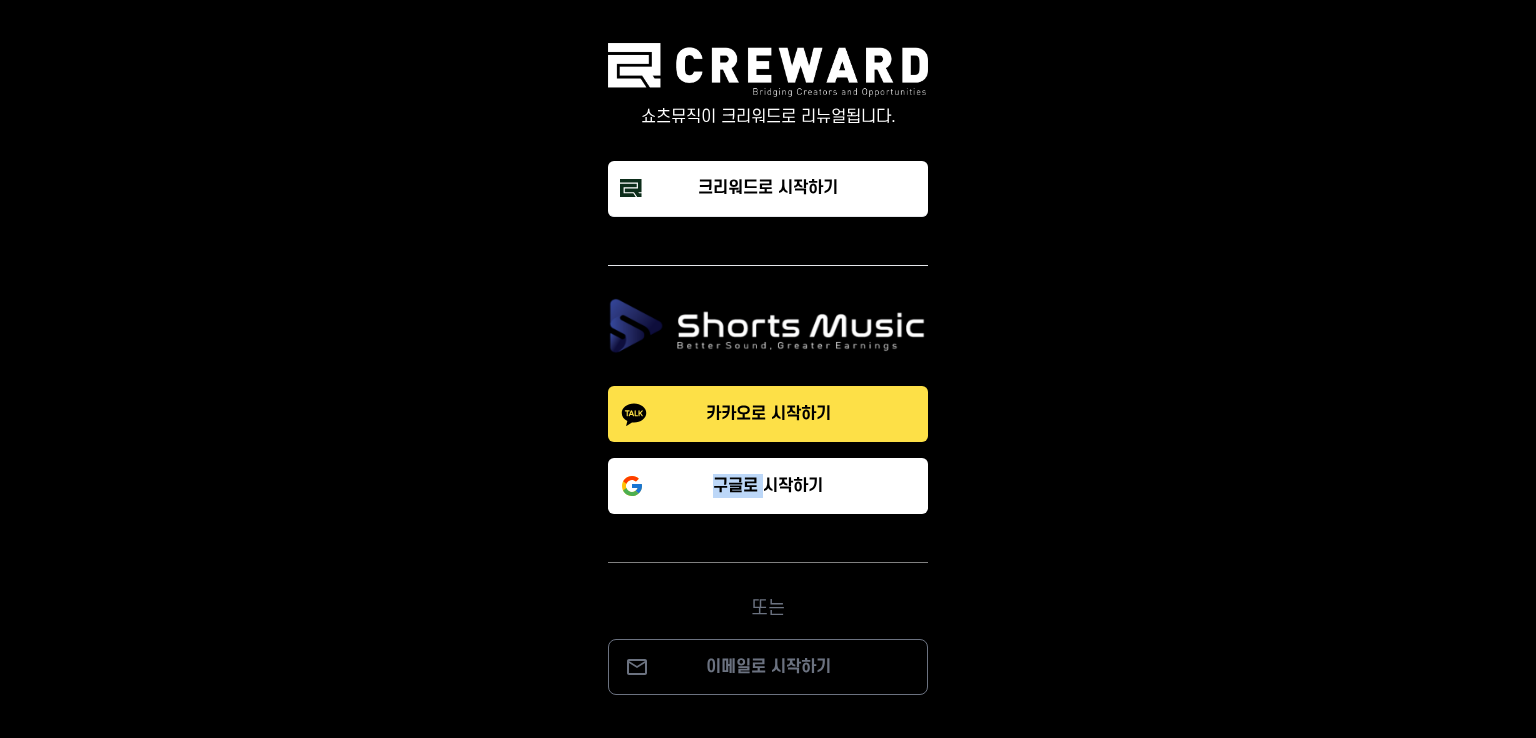 click on "카카오로 시작하기     구글로 시작하기   또는       이메일로 시작하기" at bounding box center (768, 496) 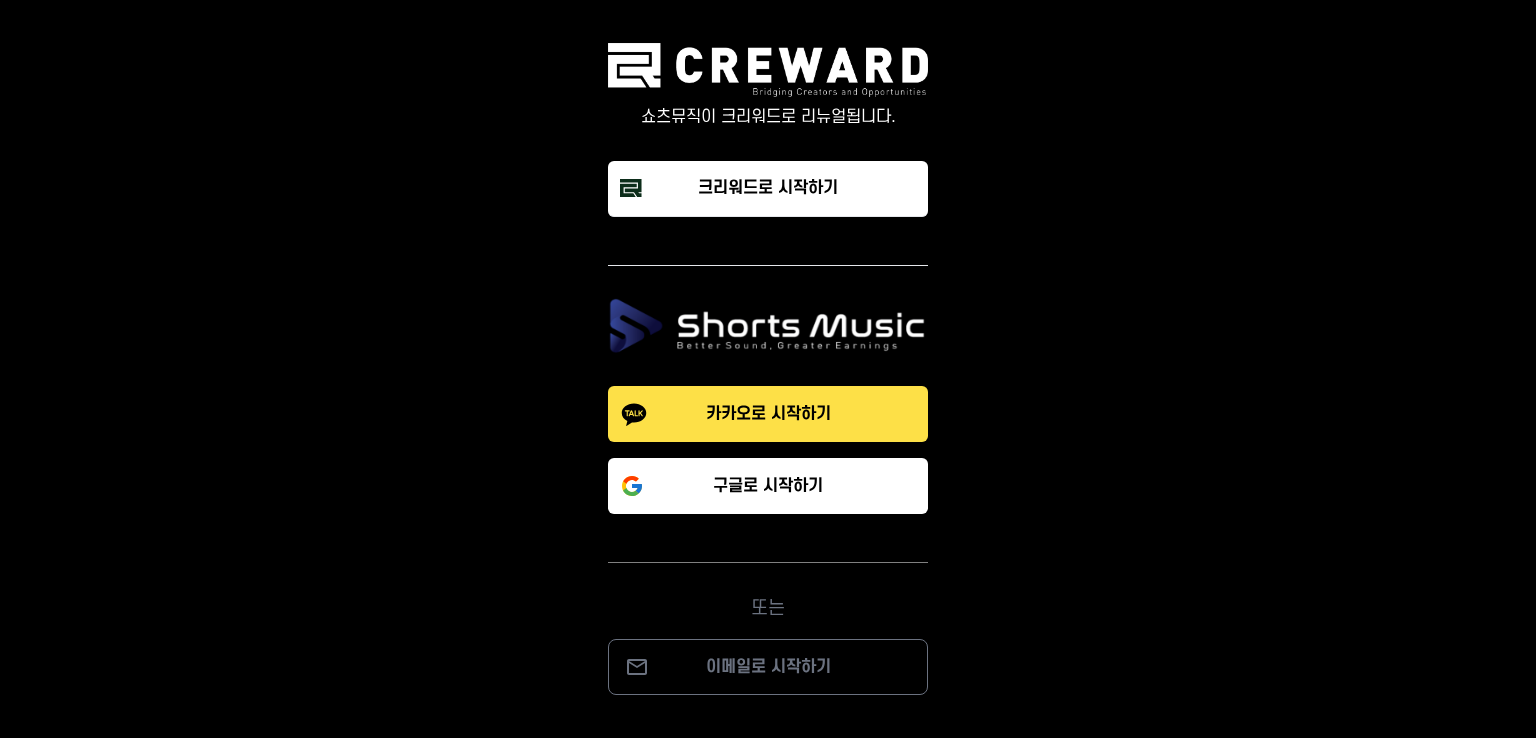 click on "카카오로 시작하기     구글로 시작하기   또는       이메일로 시작하기" at bounding box center (768, 496) 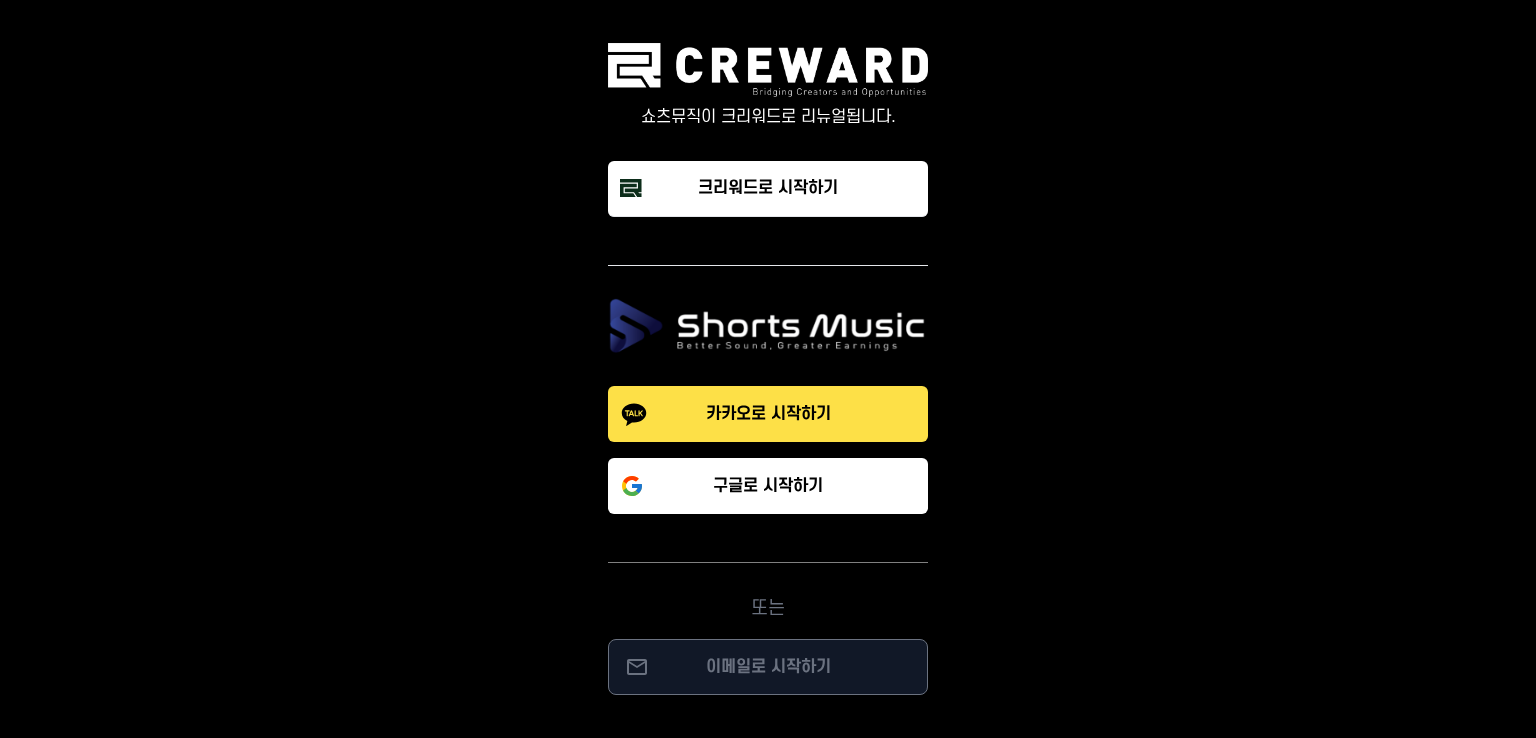 click on "이메일로 시작하기" at bounding box center [768, 667] 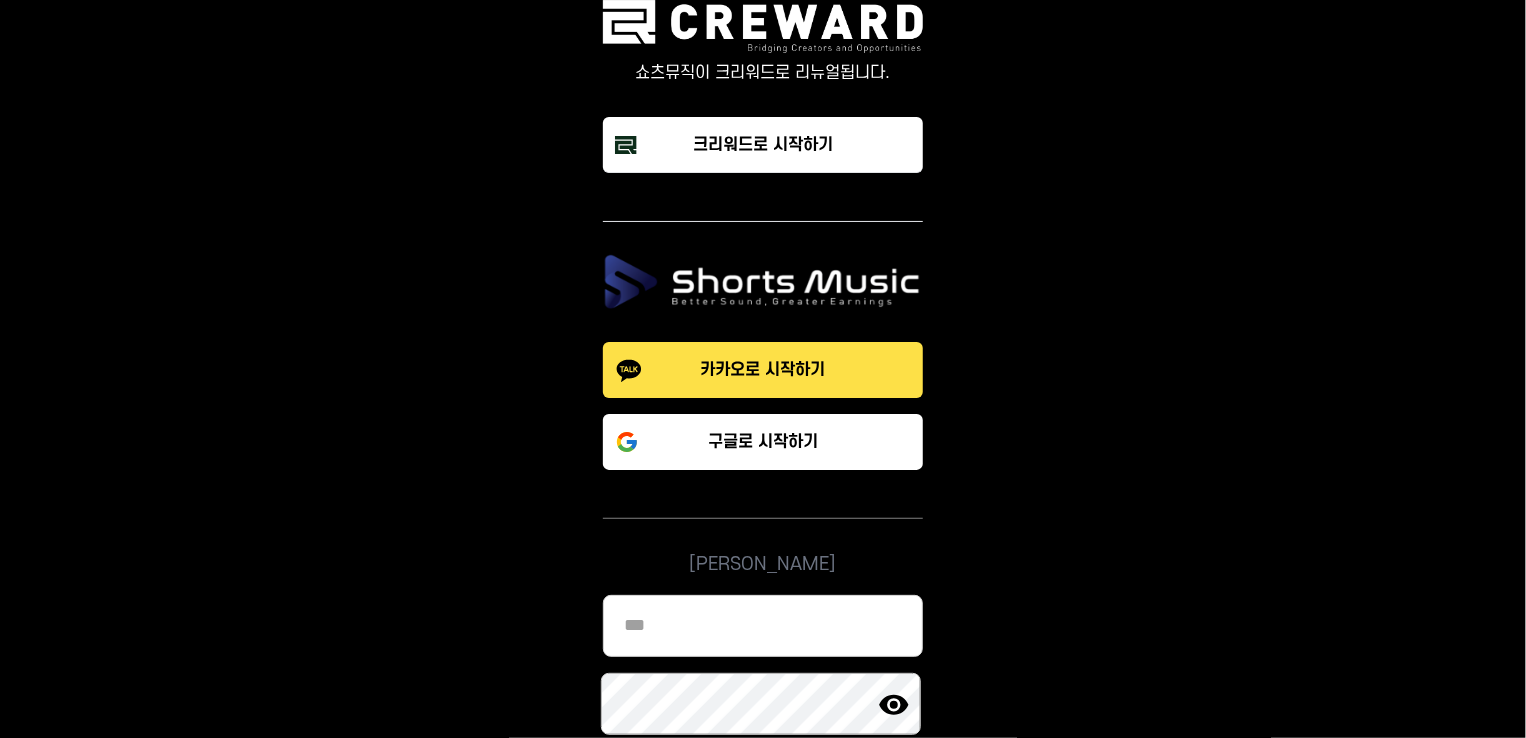 click at bounding box center (763, 626) 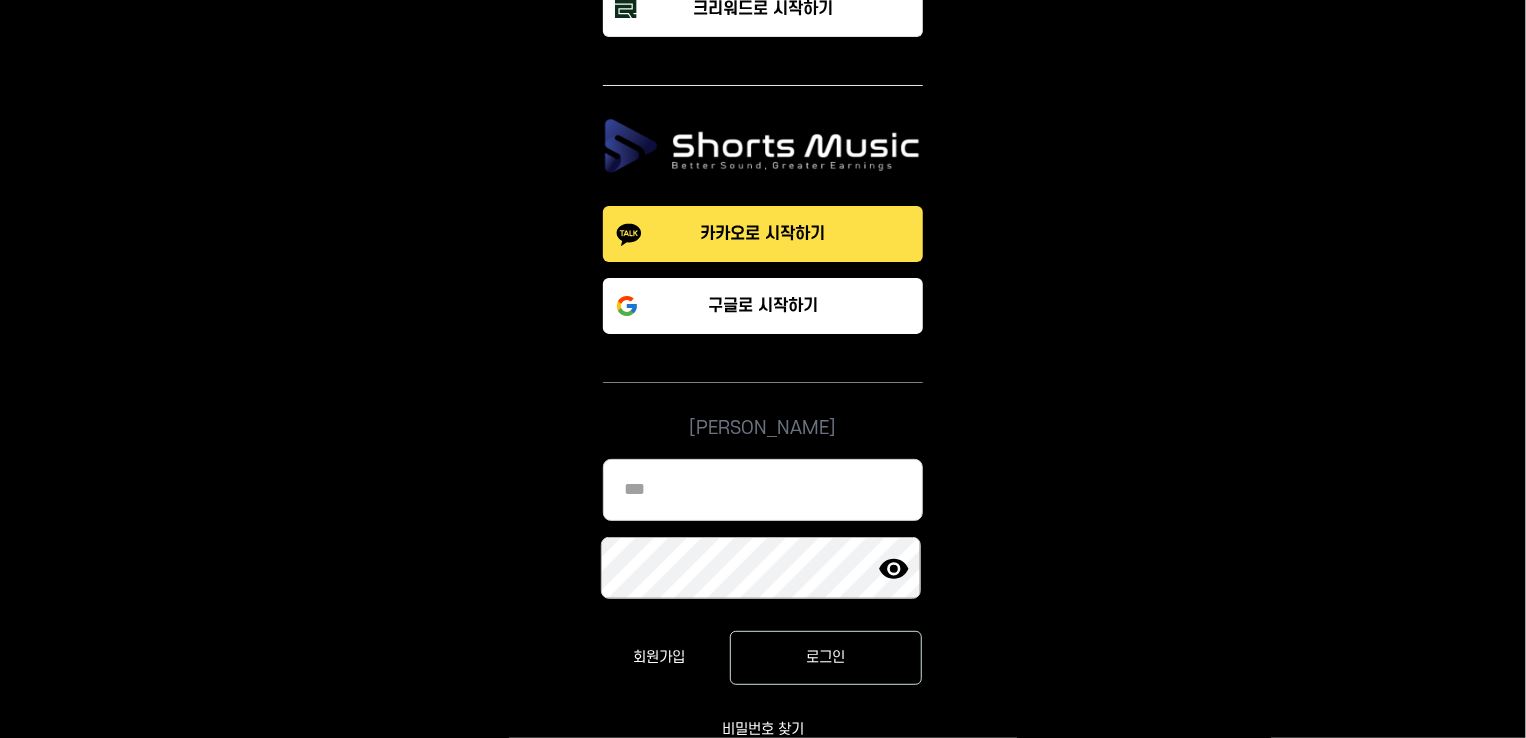 scroll, scrollTop: 138, scrollLeft: 0, axis: vertical 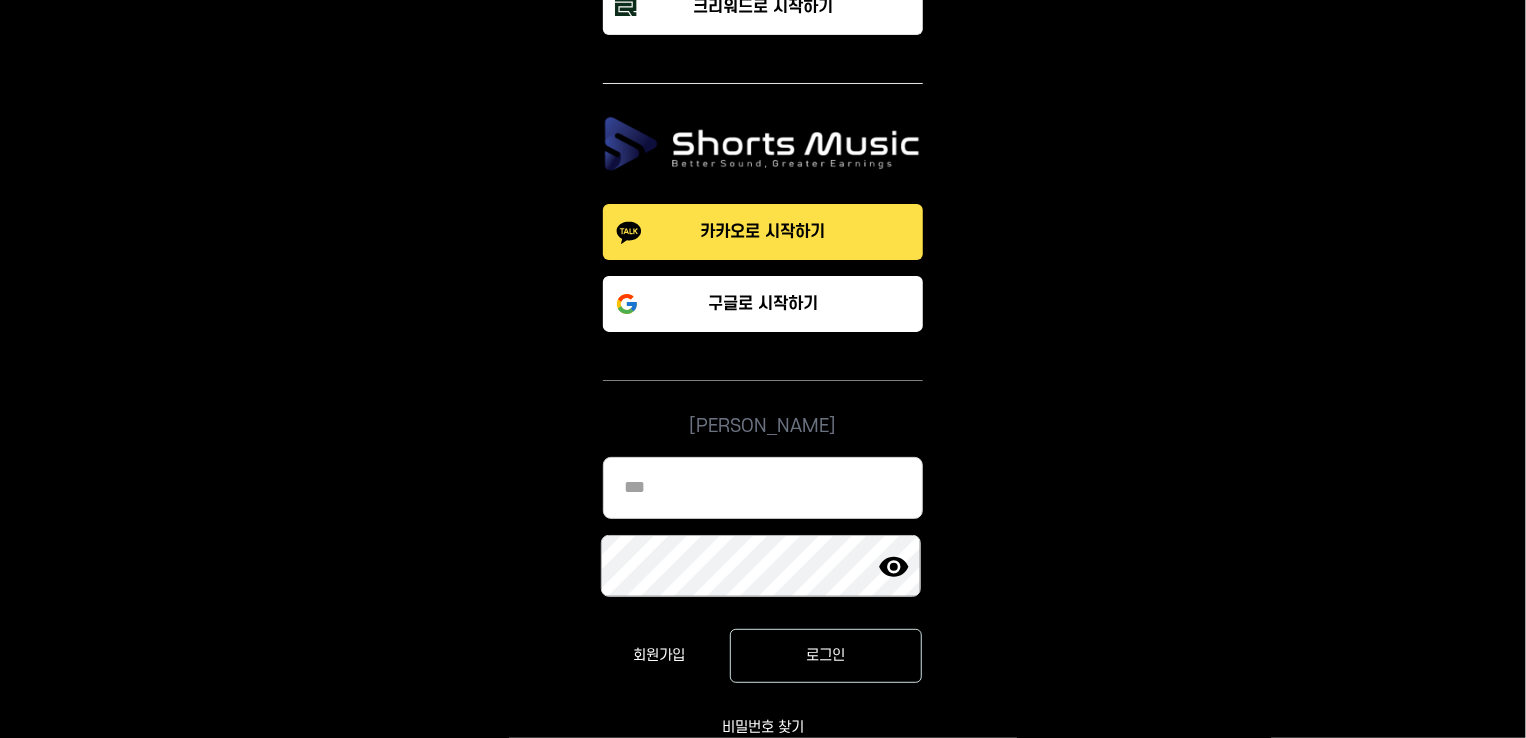 type on "*" 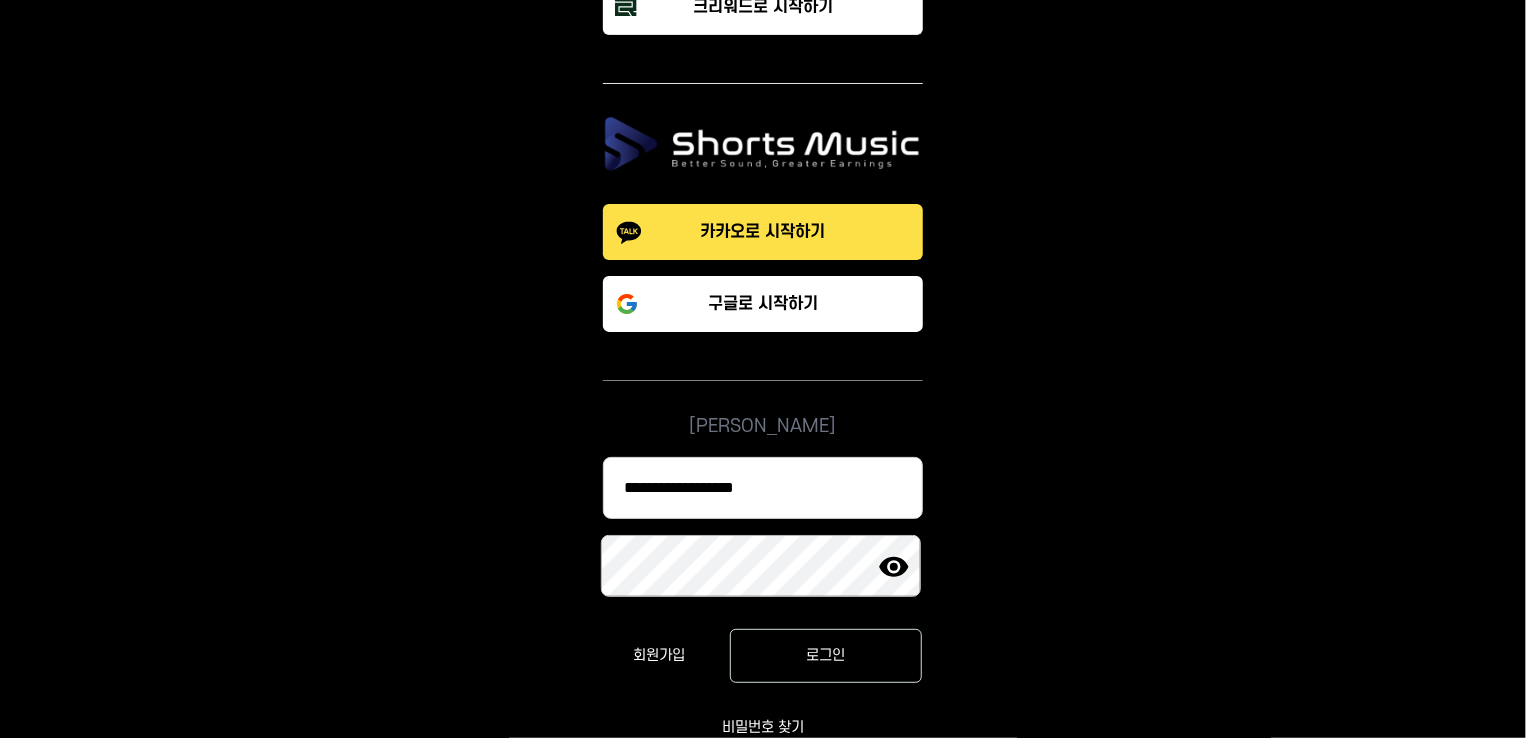 type on "**********" 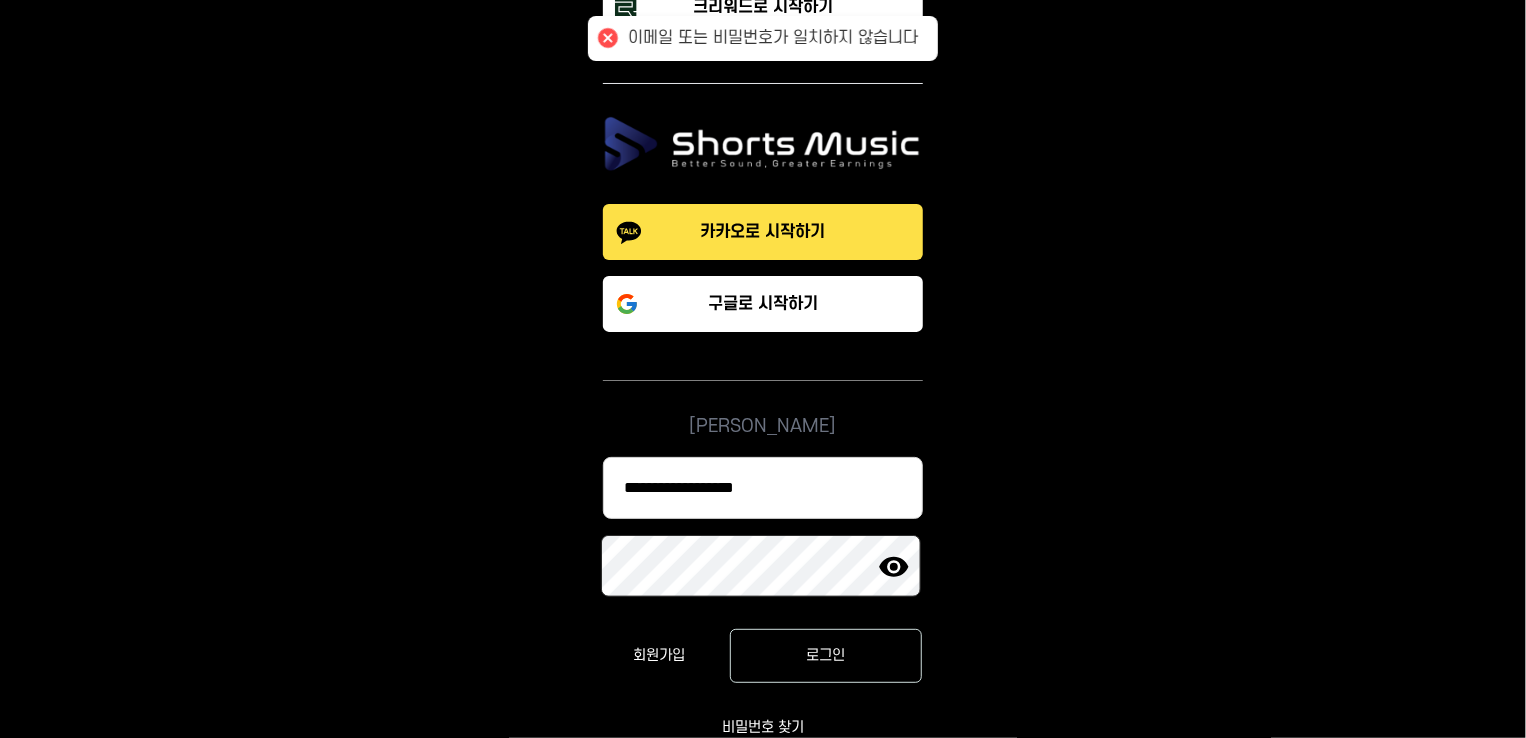 click on "**********" at bounding box center (763, 463) 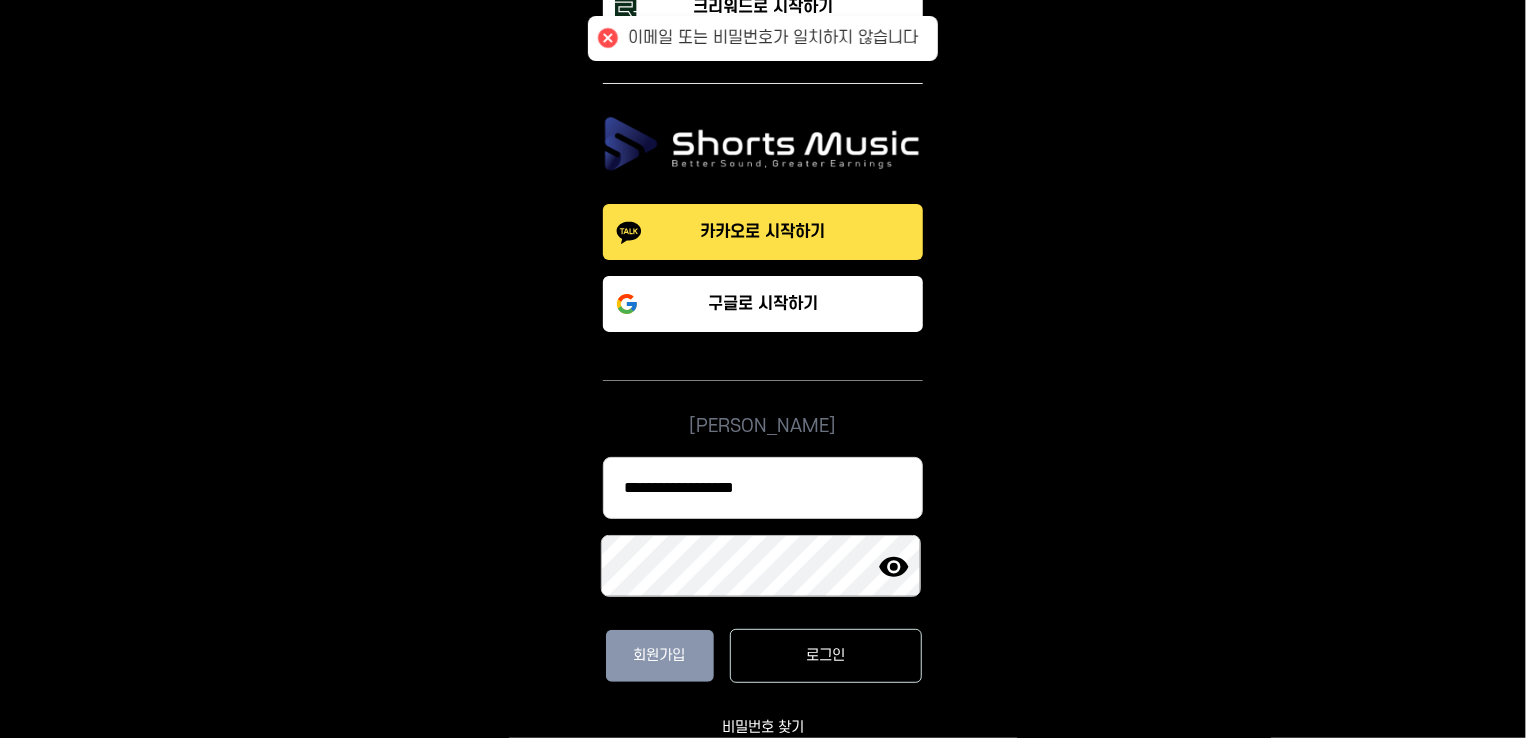 click on "회원가입" at bounding box center (660, 656) 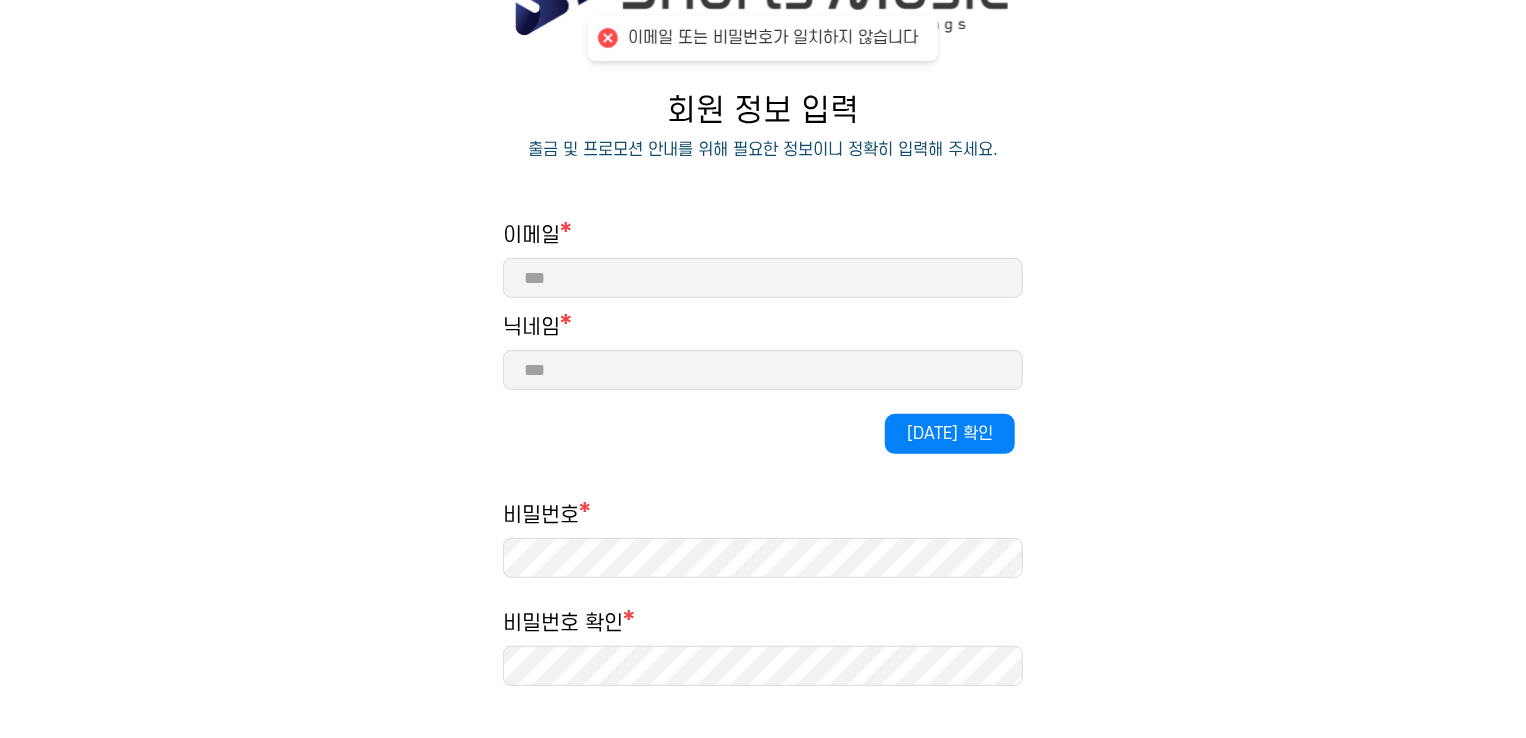 scroll, scrollTop: 0, scrollLeft: 0, axis: both 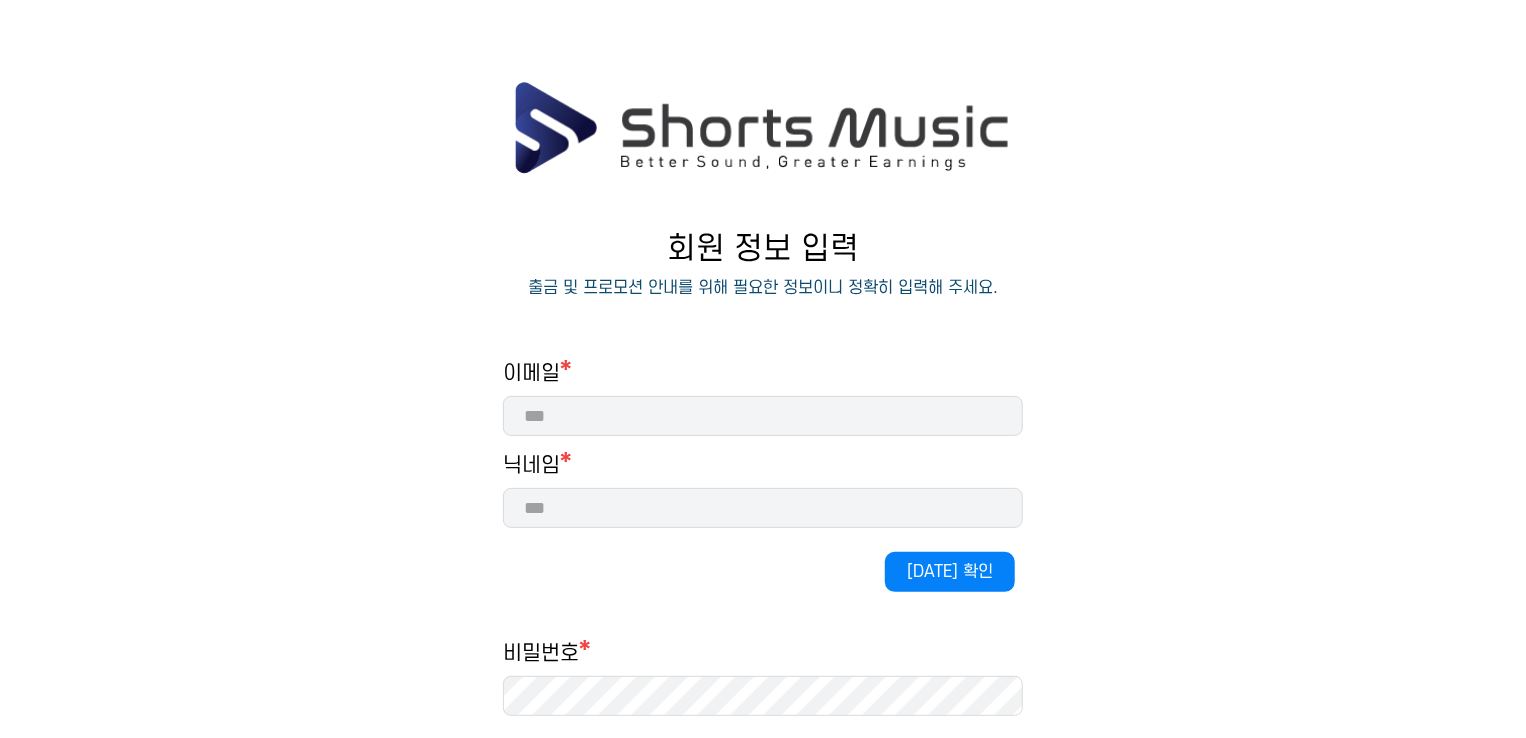 click at bounding box center (763, 416) 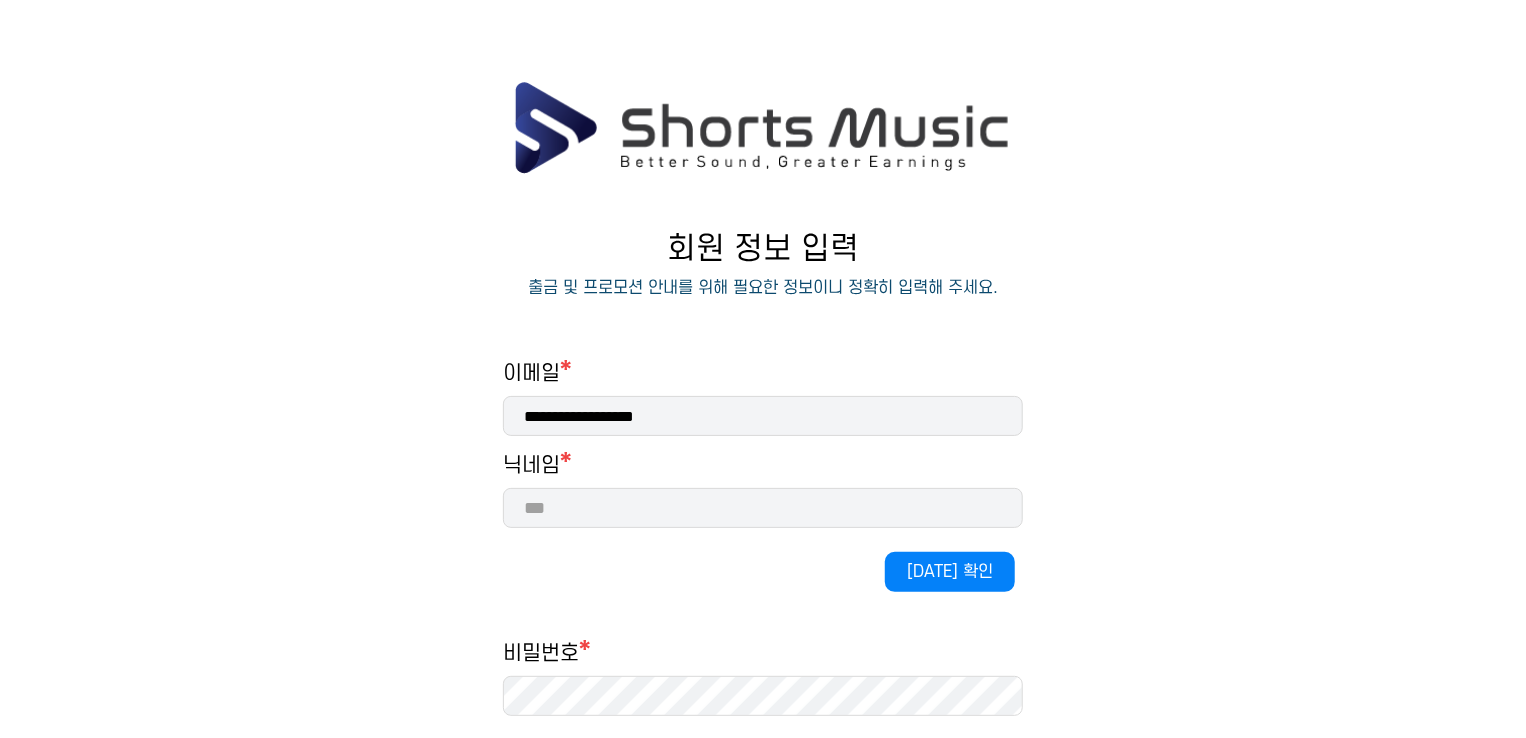 type on "**********" 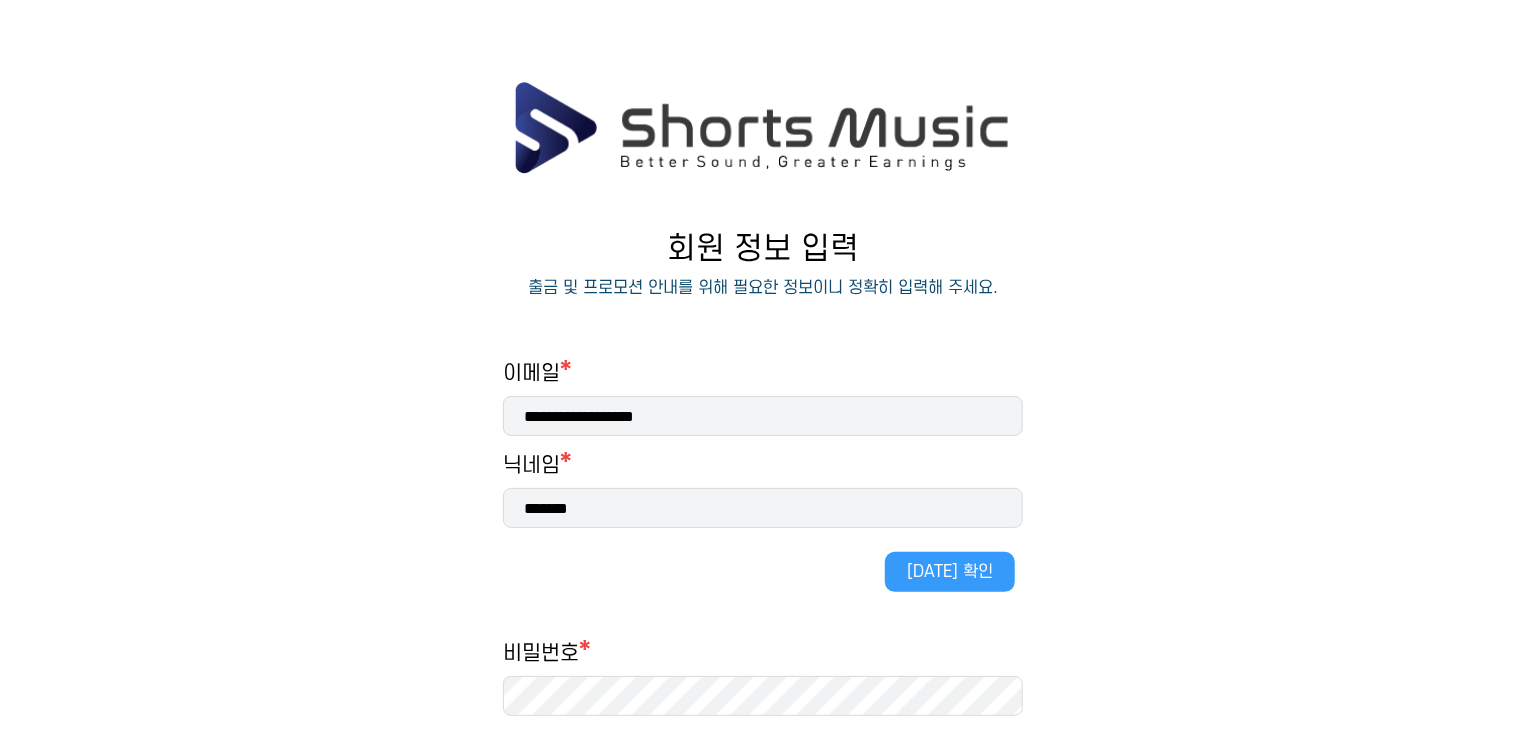 type on "*******" 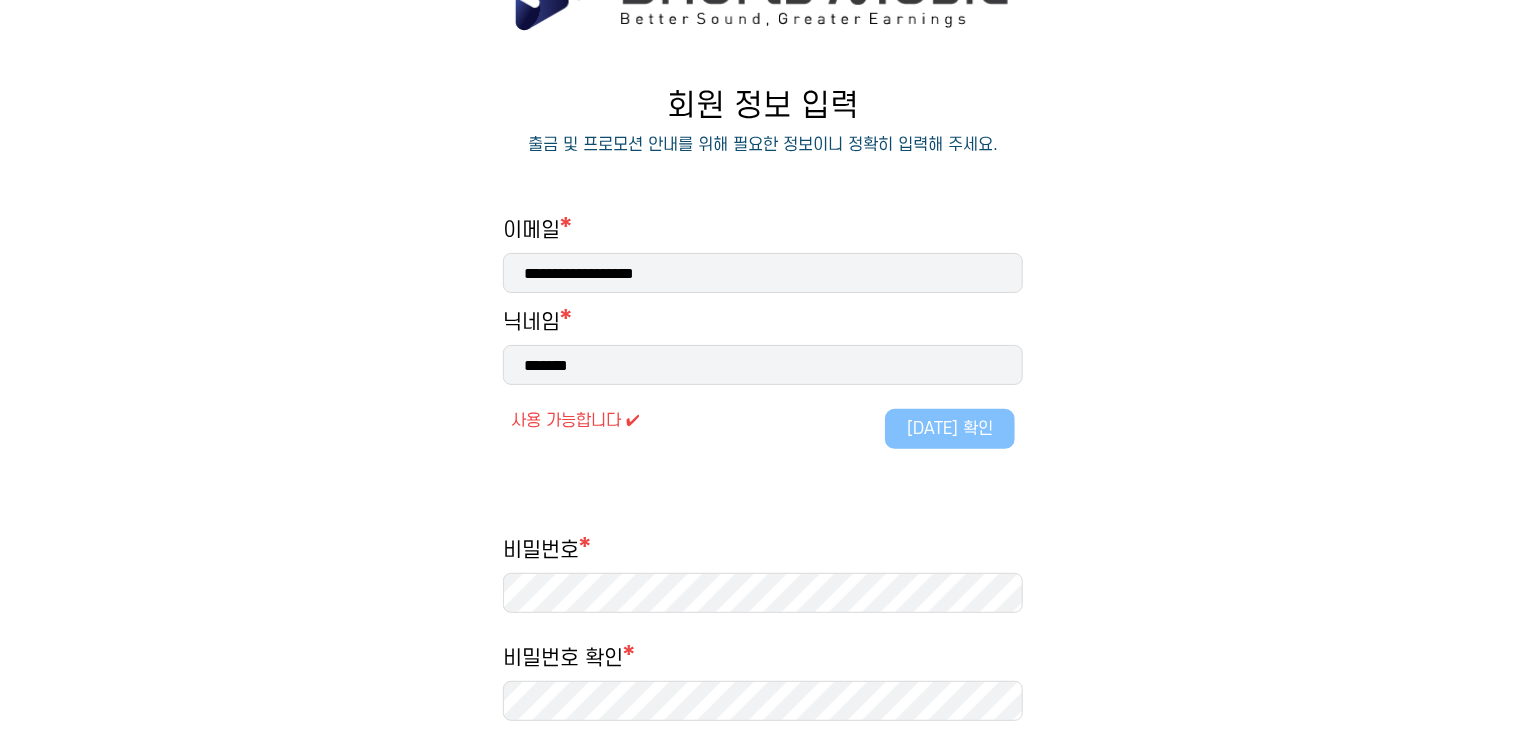 scroll, scrollTop: 400, scrollLeft: 0, axis: vertical 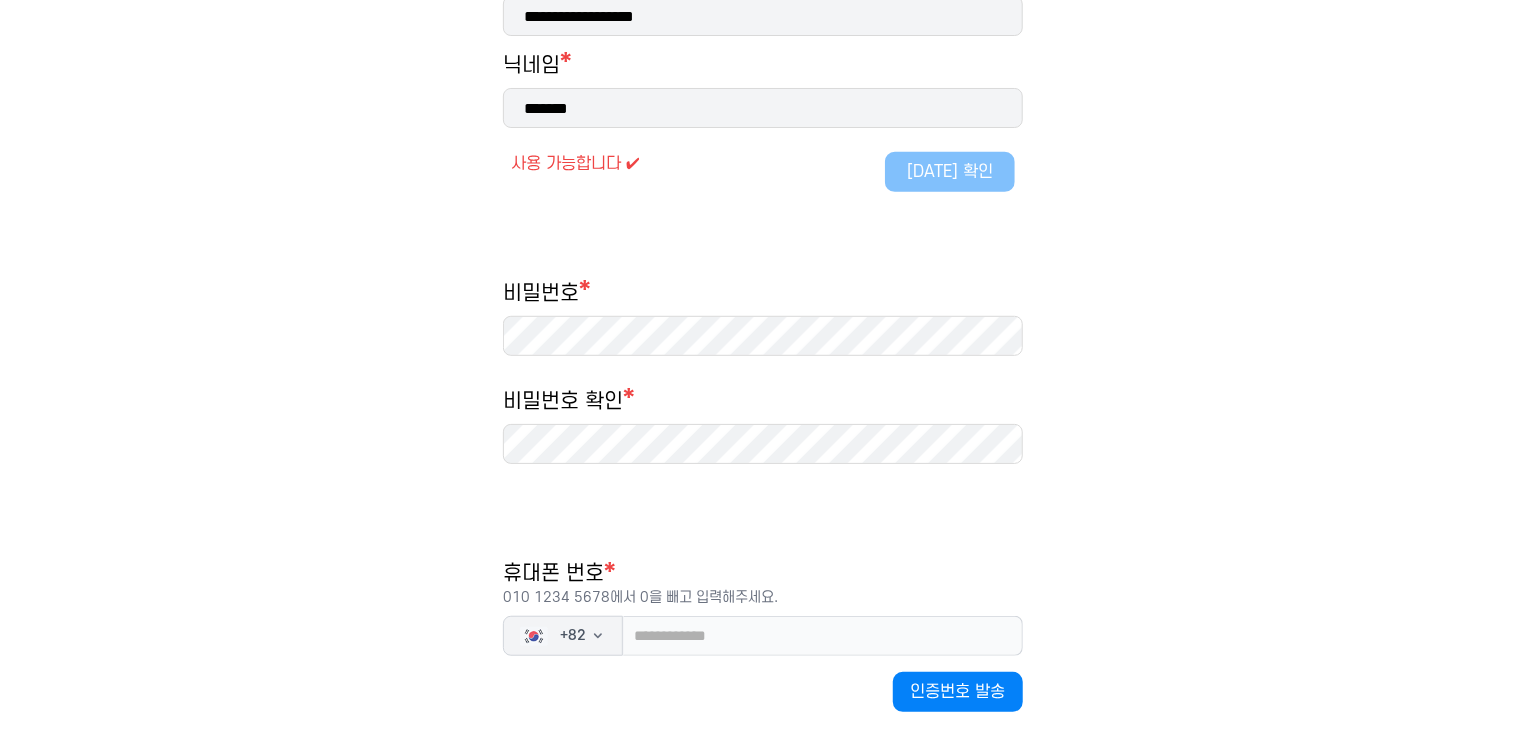 type 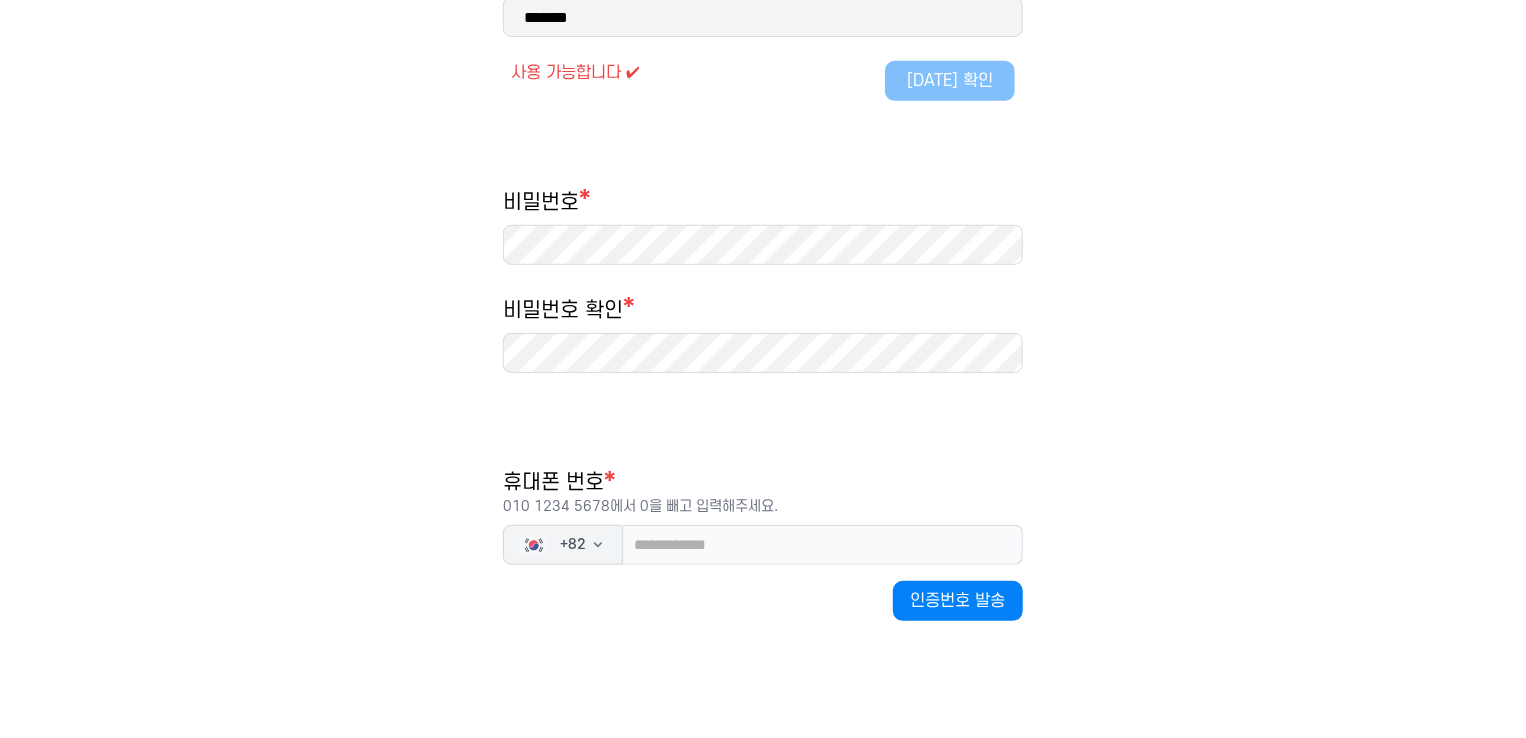 scroll, scrollTop: 600, scrollLeft: 0, axis: vertical 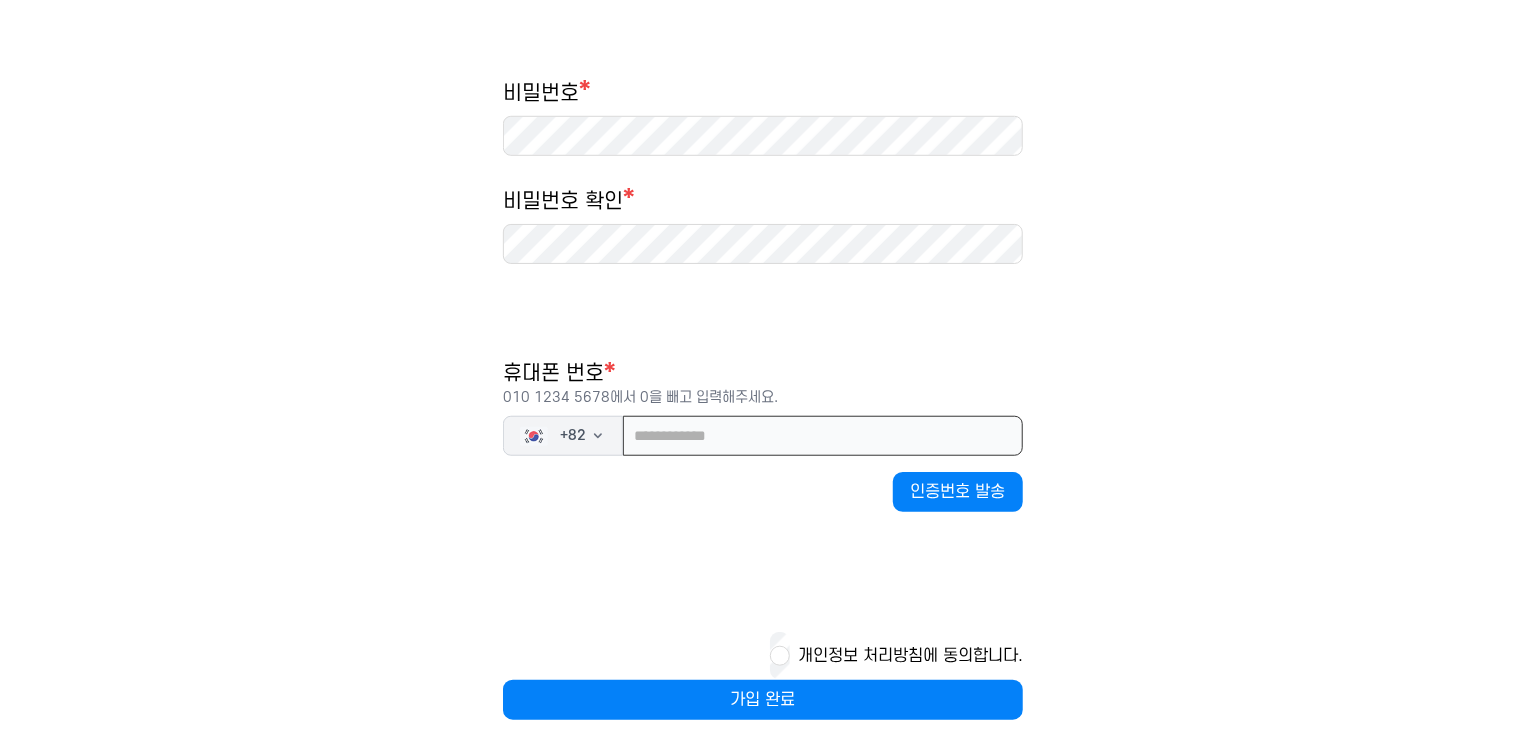 click at bounding box center (823, 436) 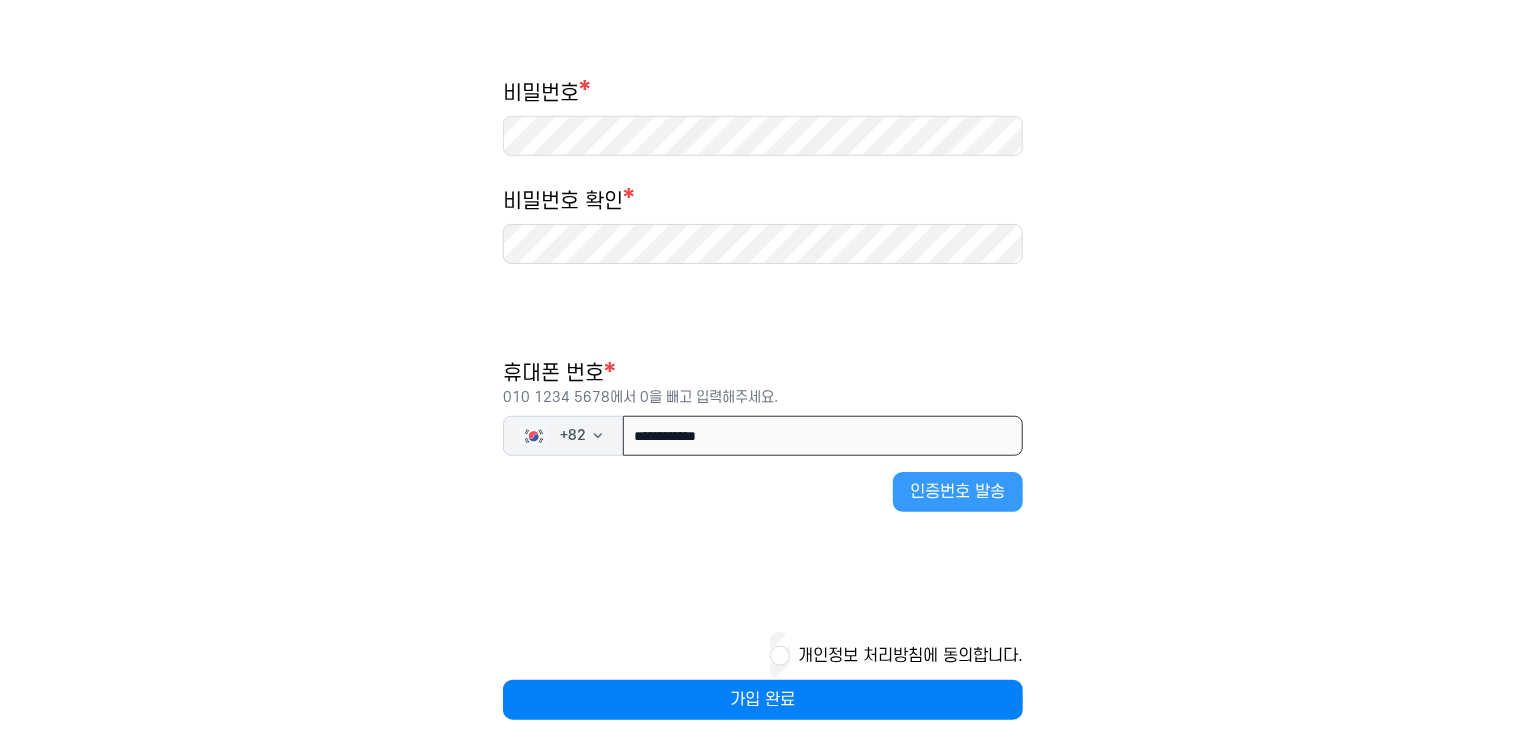 type on "**********" 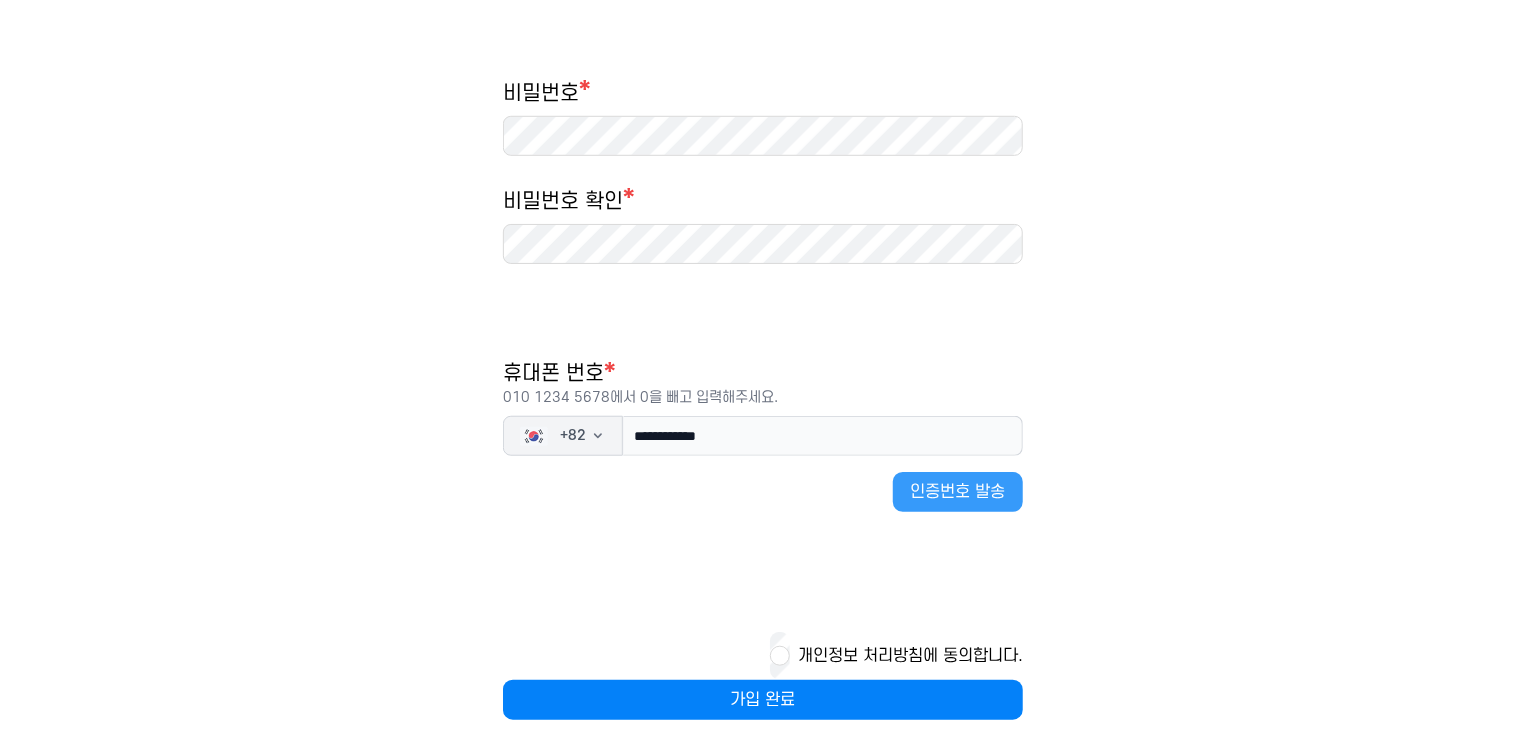 click on "인증번호 발송" at bounding box center [958, 492] 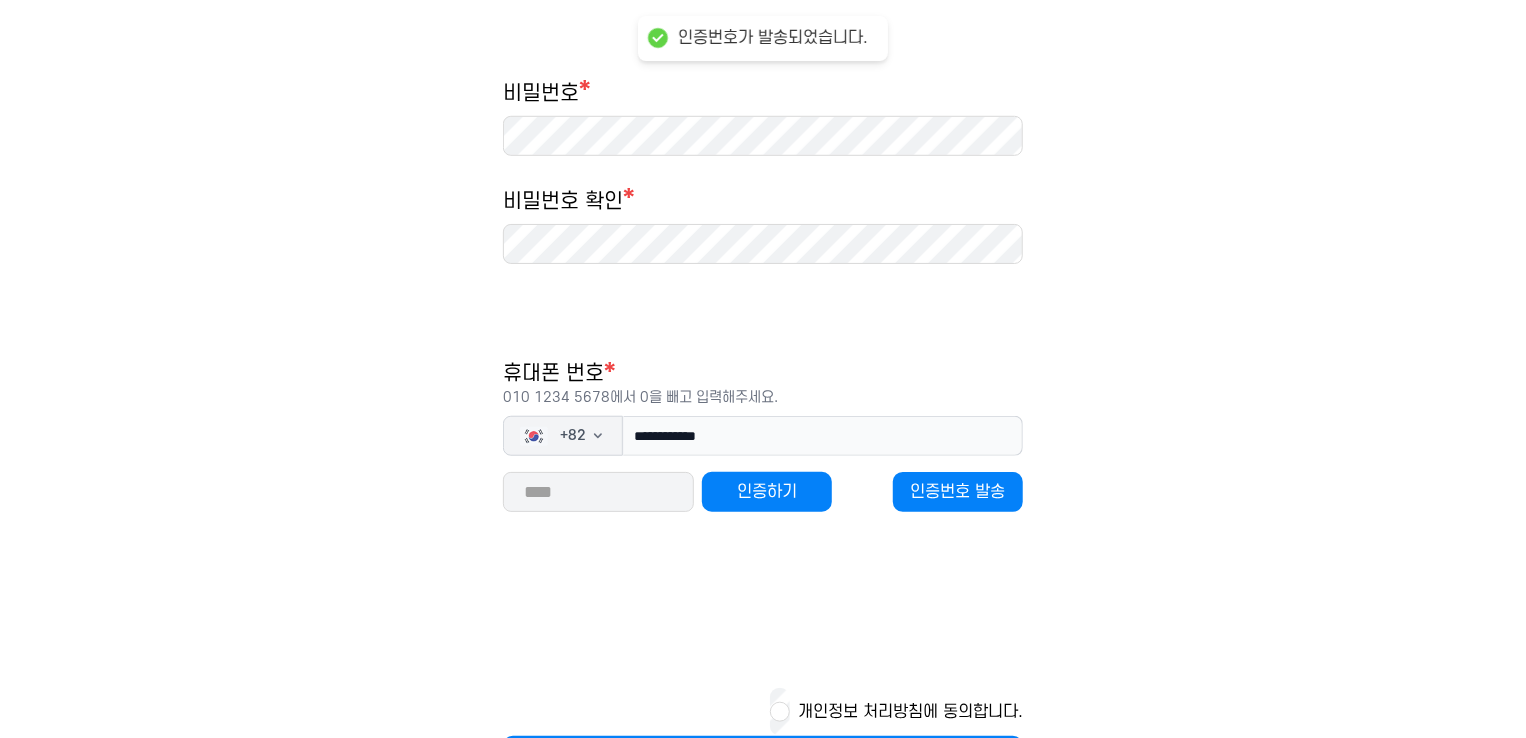 click at bounding box center (598, 492) 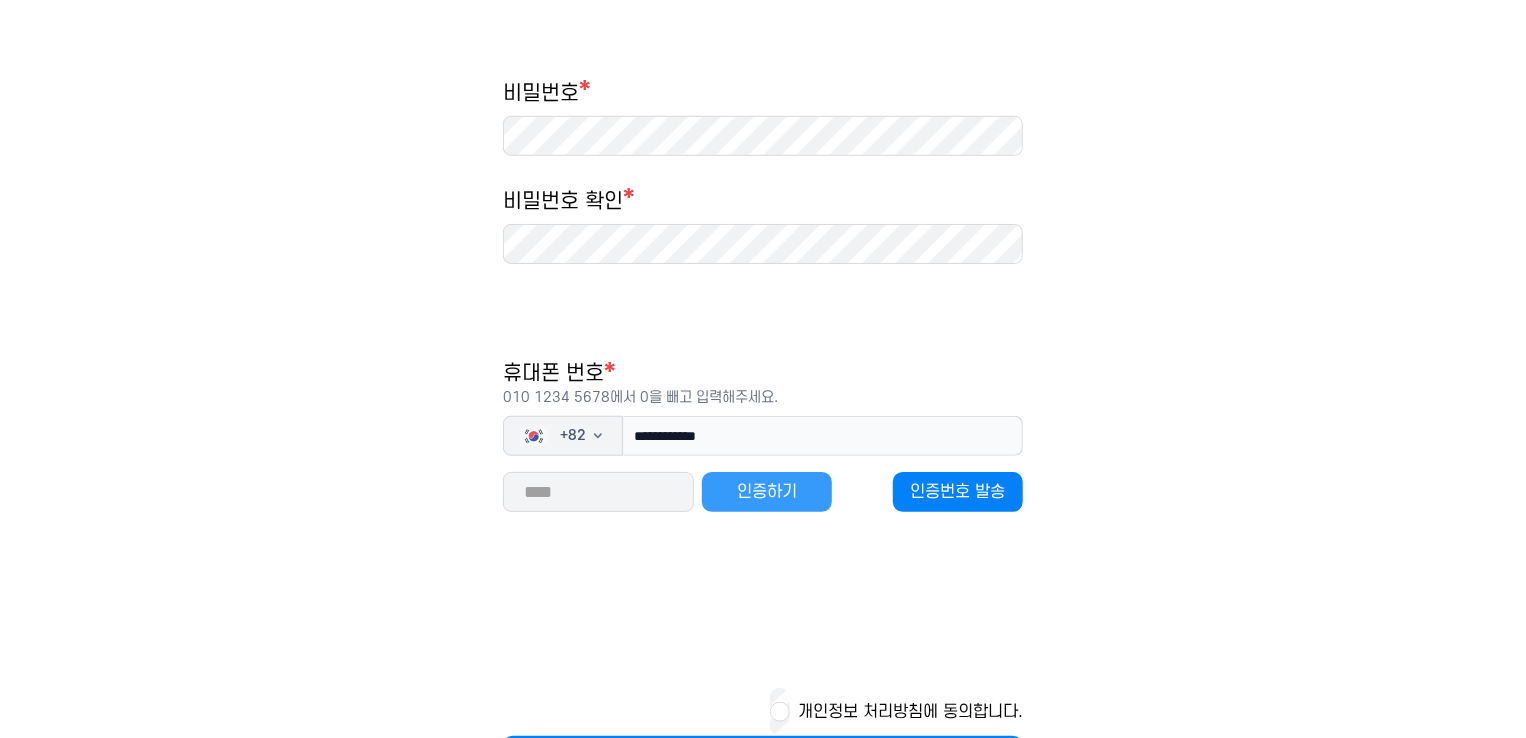 type on "*****" 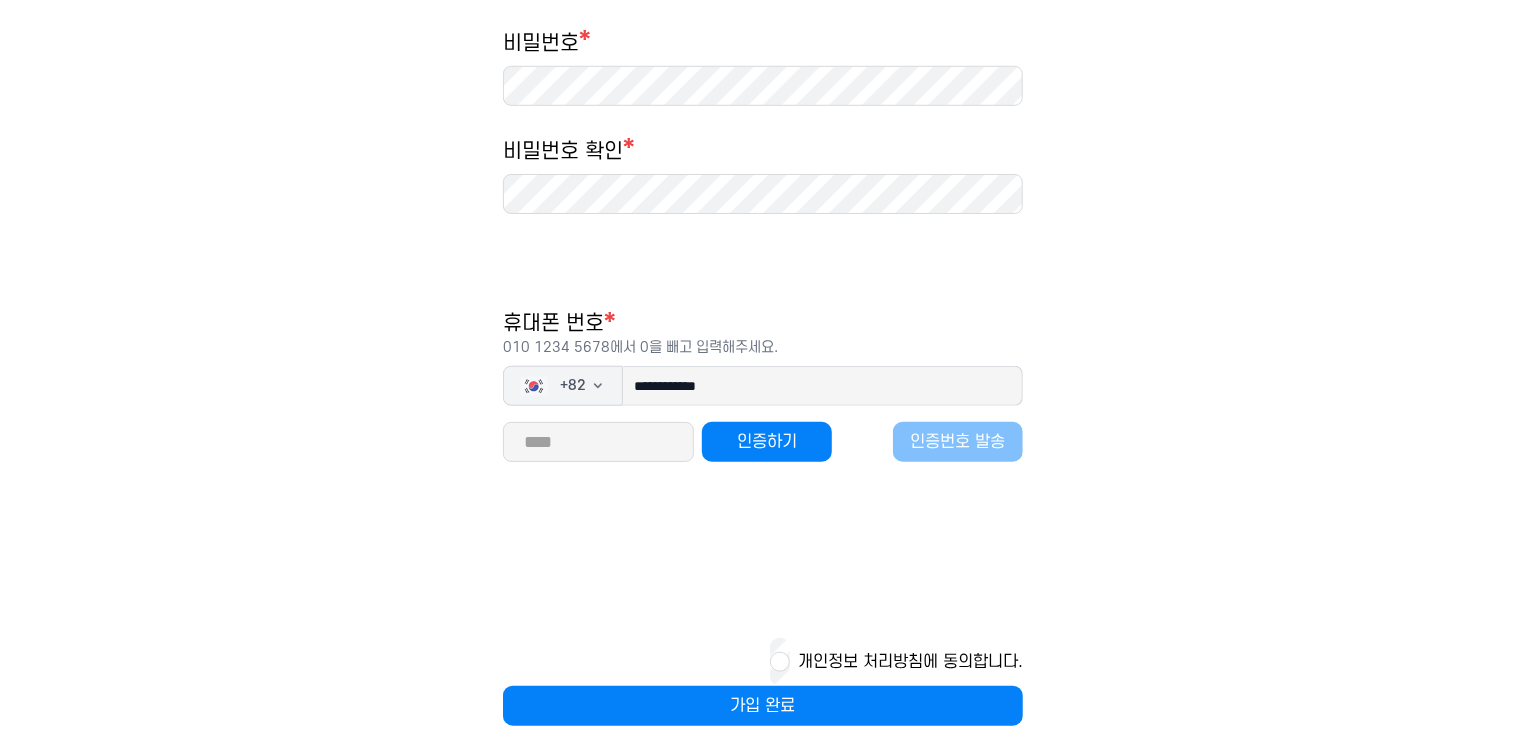 scroll, scrollTop: 678, scrollLeft: 0, axis: vertical 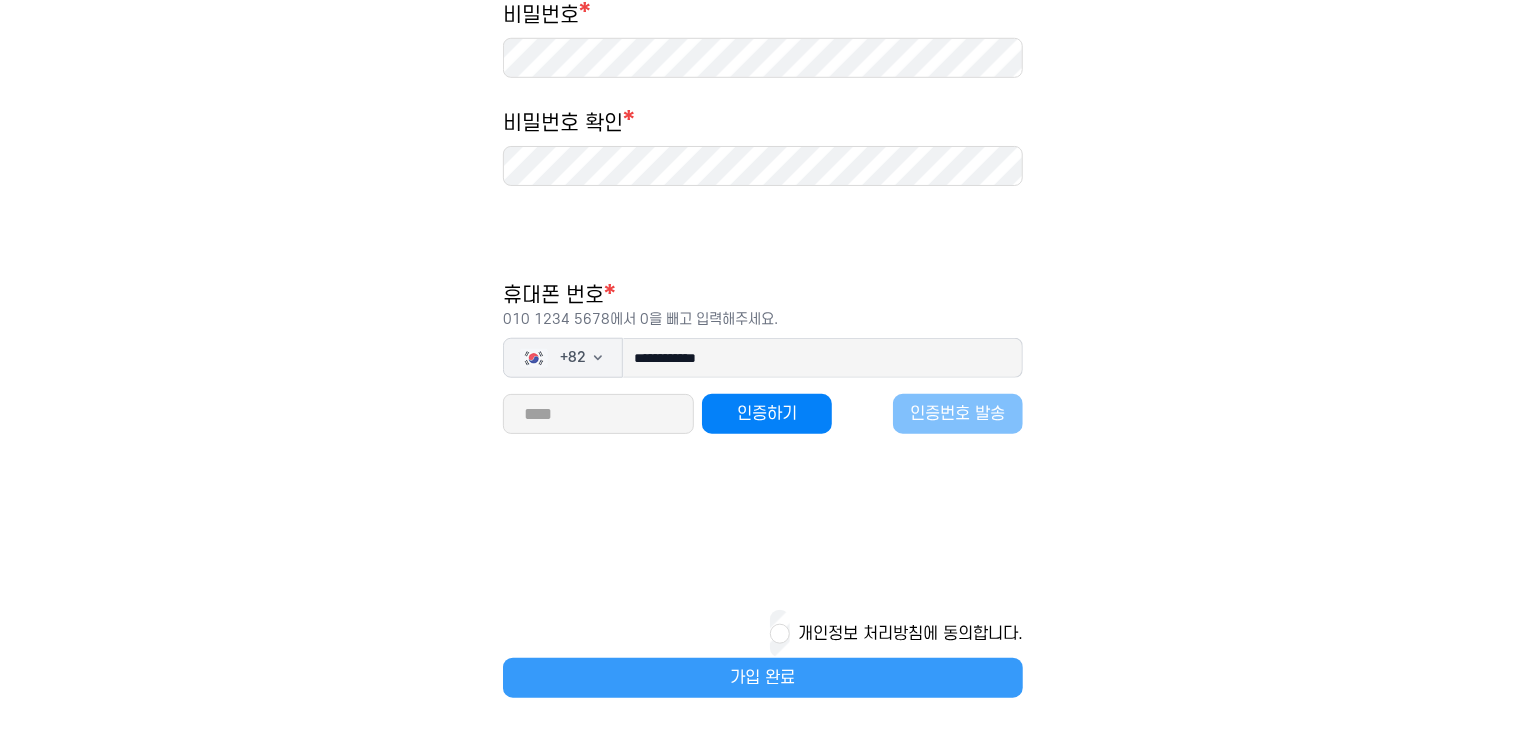 click on "가입 완료" at bounding box center [763, 678] 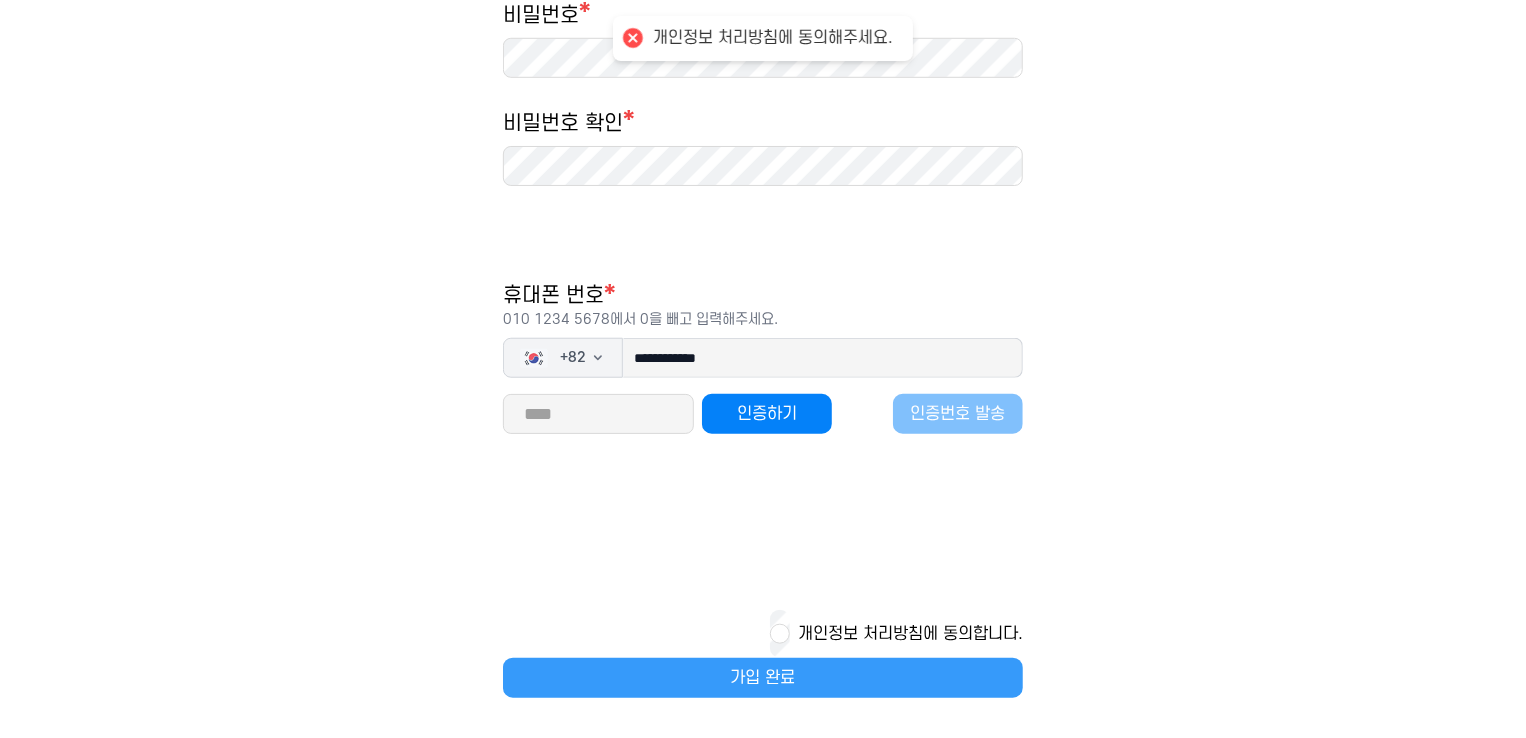 click on "가입 완료" at bounding box center [763, 678] 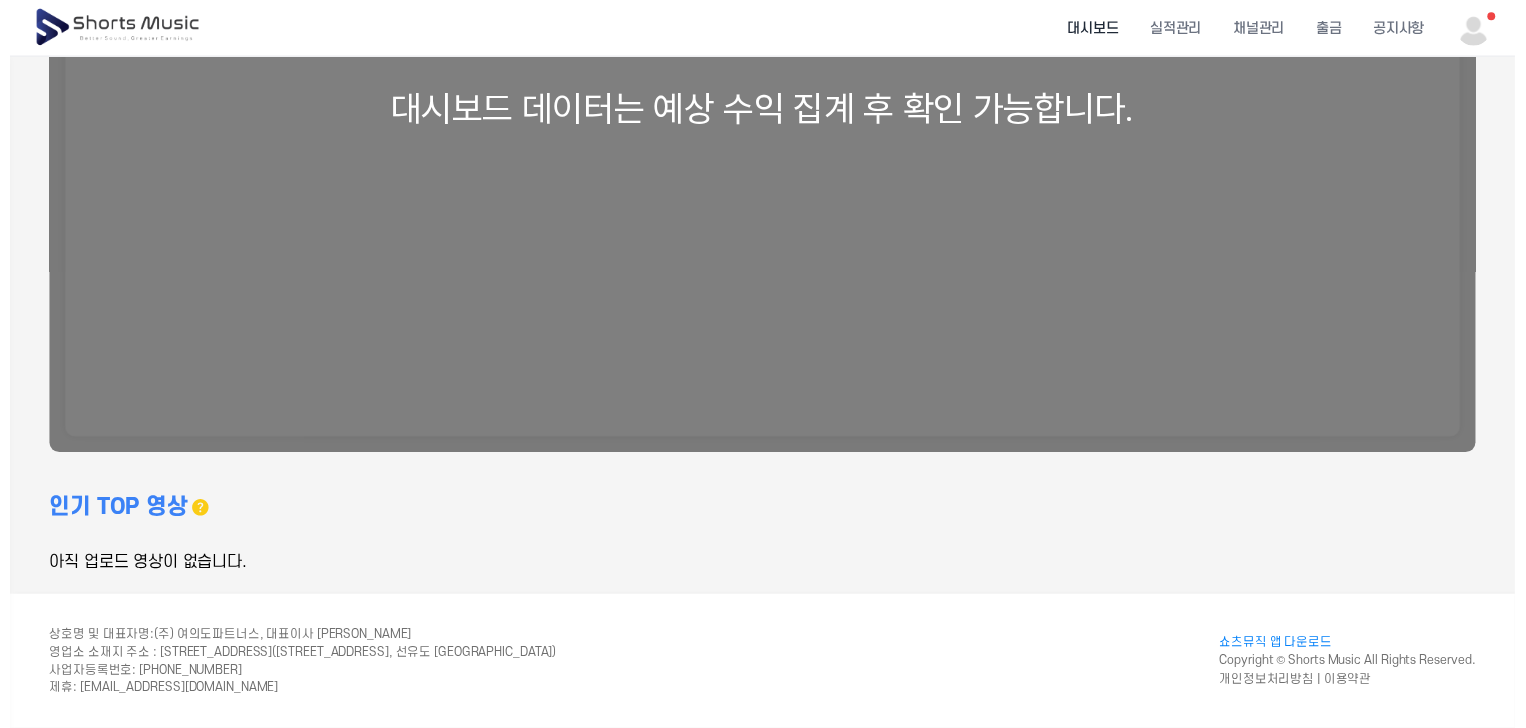 scroll, scrollTop: 0, scrollLeft: 0, axis: both 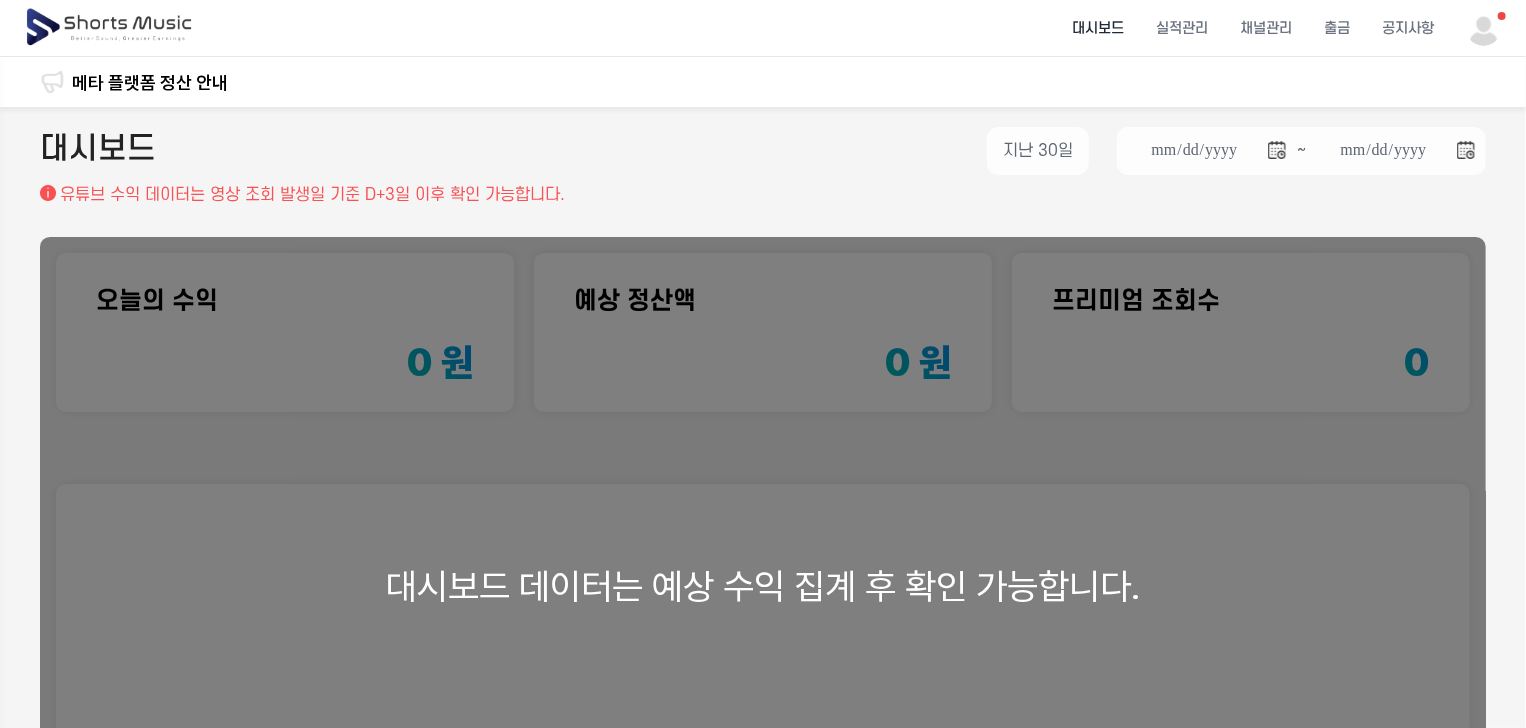 click on "대시보드 데이터는 예상 수익 집계 후 확인 가능합니다." at bounding box center [763, 586] 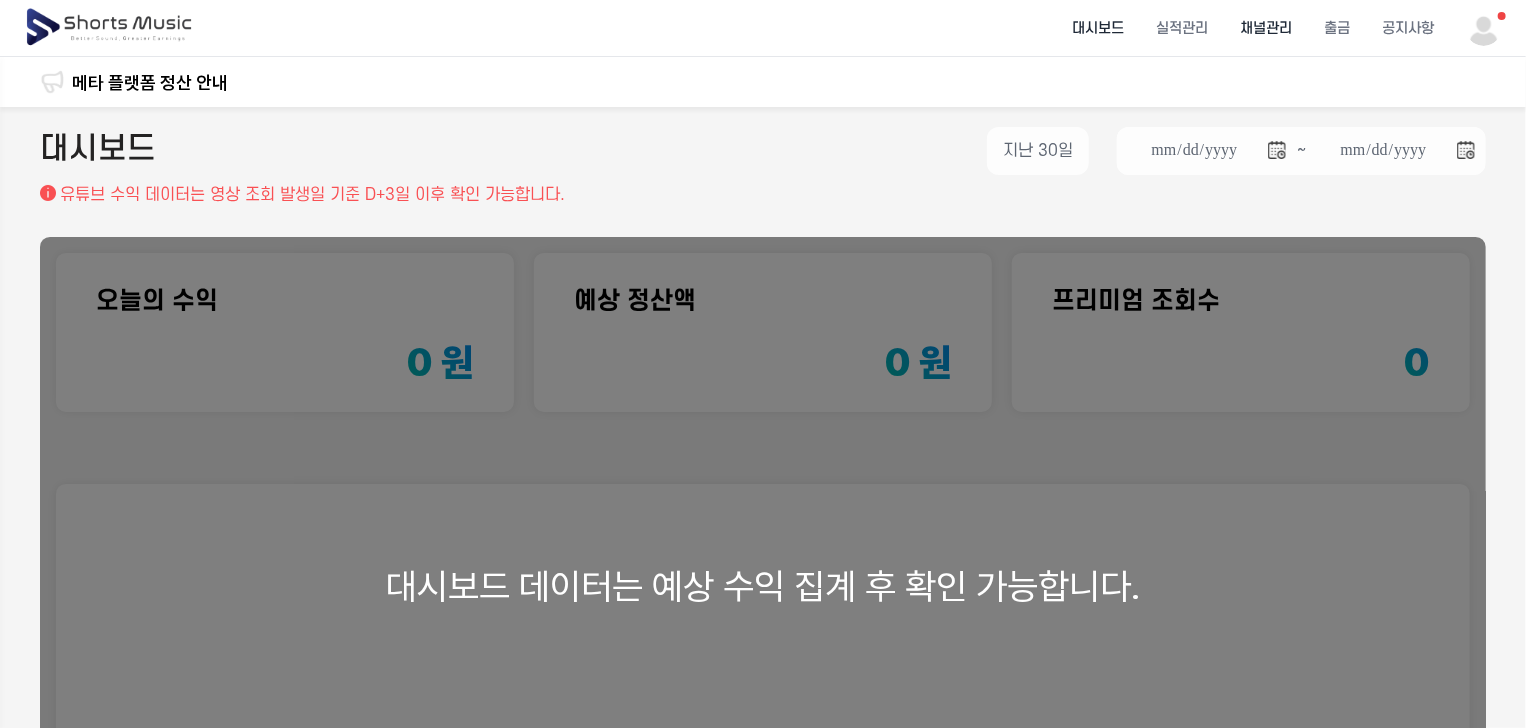 click on "채널관리" at bounding box center [1266, 28] 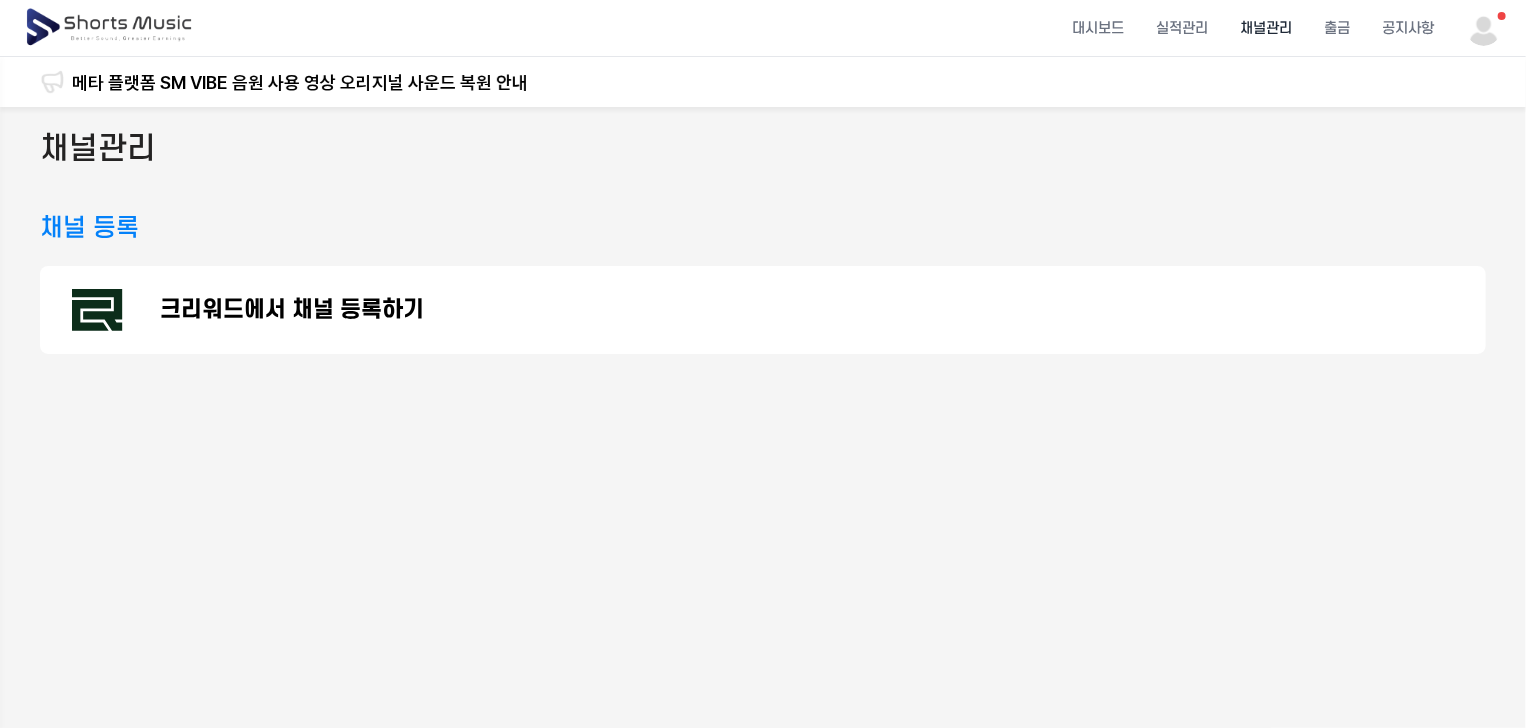 click on "채널 등록" at bounding box center [89, 228] 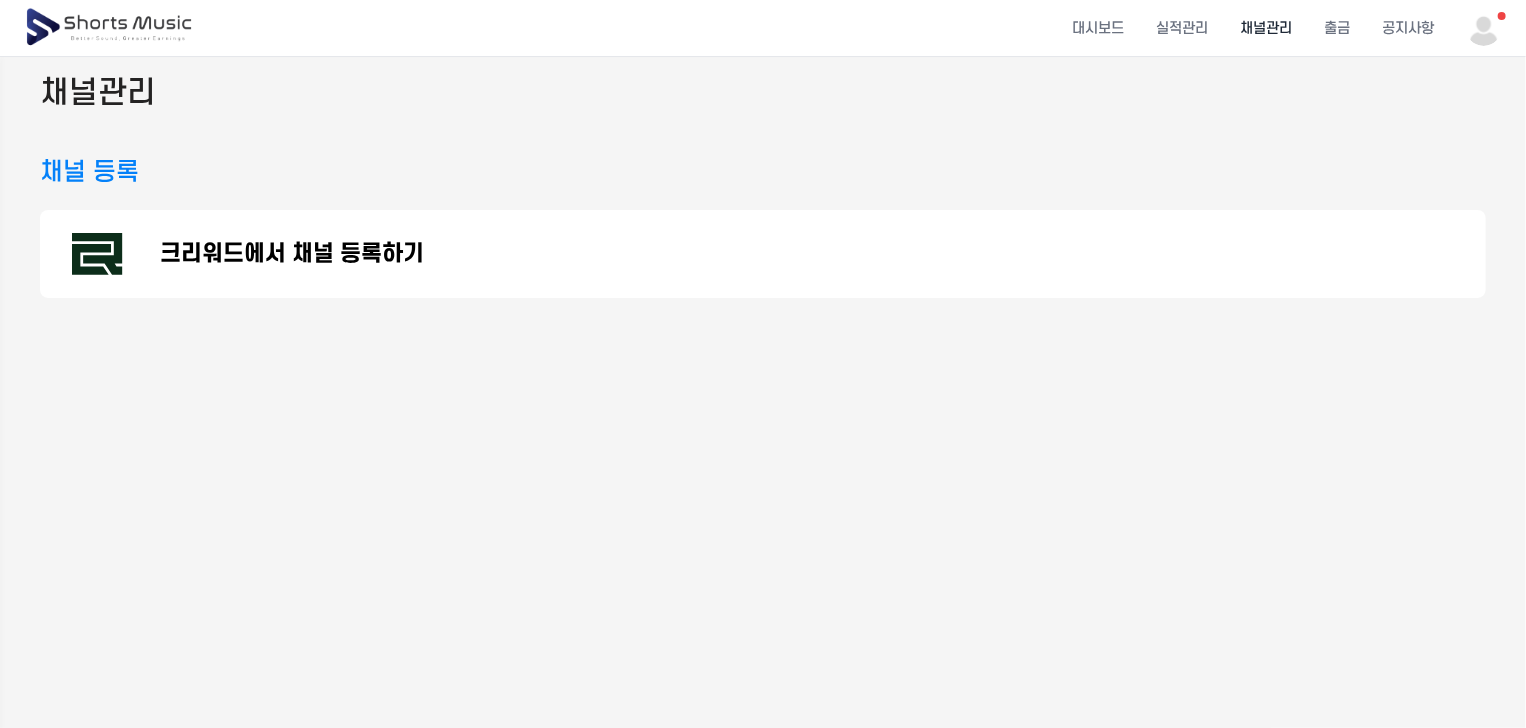scroll, scrollTop: 0, scrollLeft: 0, axis: both 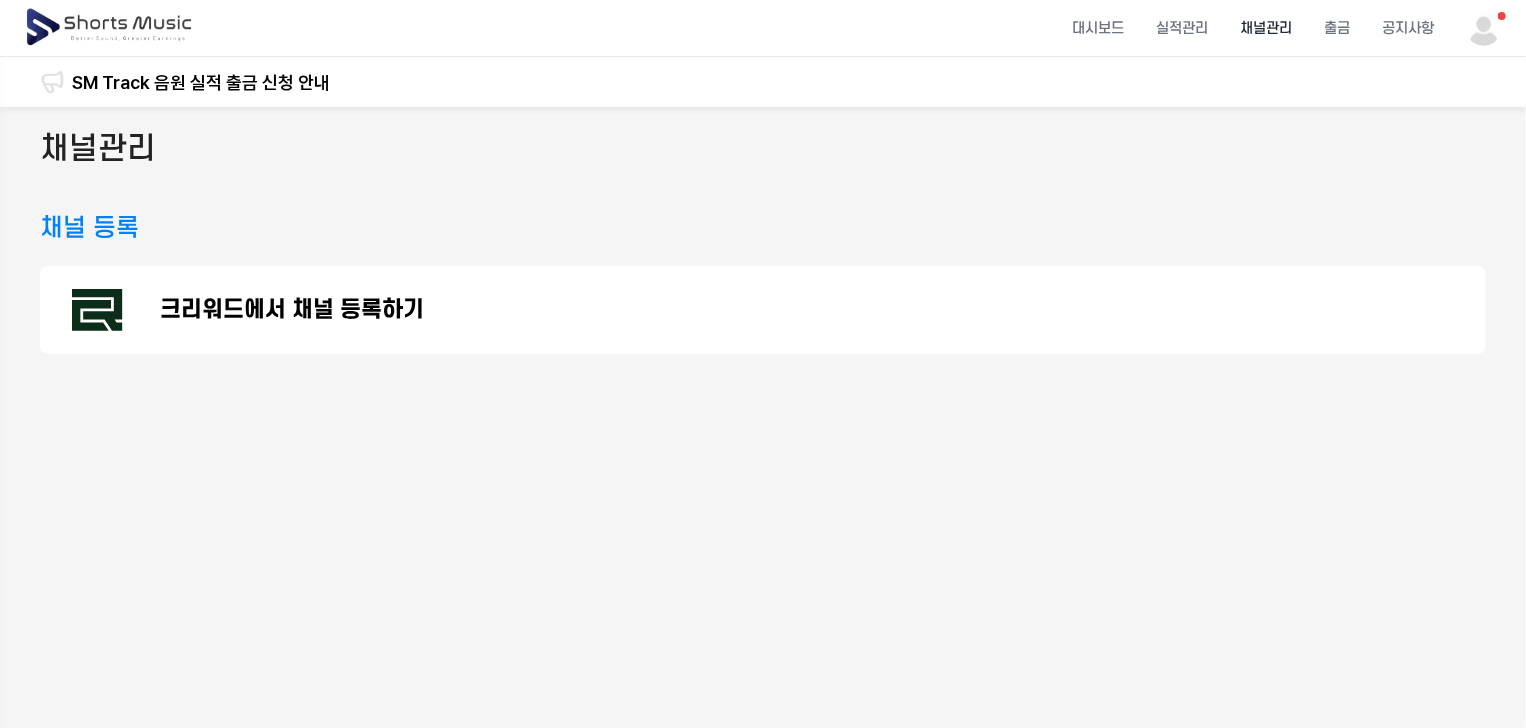 click at bounding box center [1484, 28] 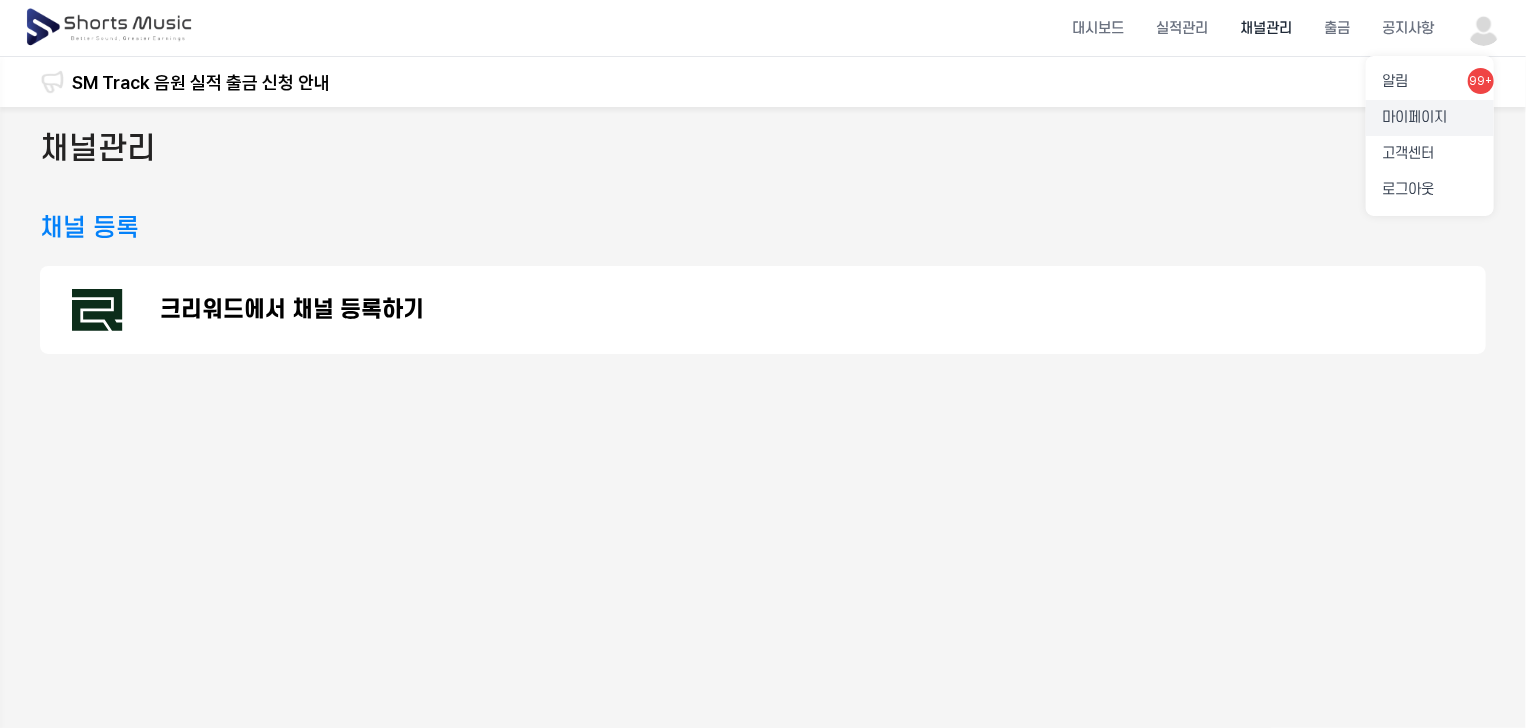 click on "마이페이지" at bounding box center (1430, 118) 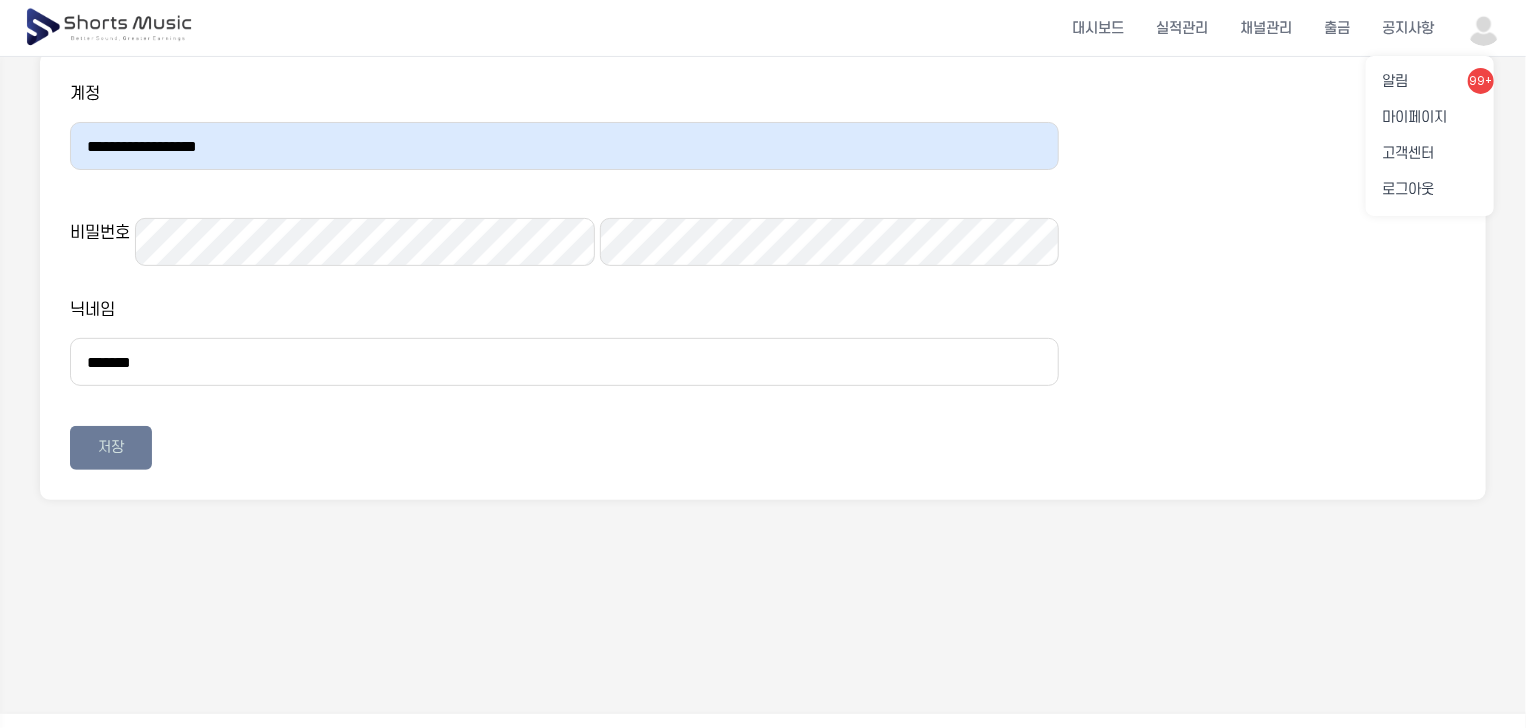 scroll, scrollTop: 35, scrollLeft: 0, axis: vertical 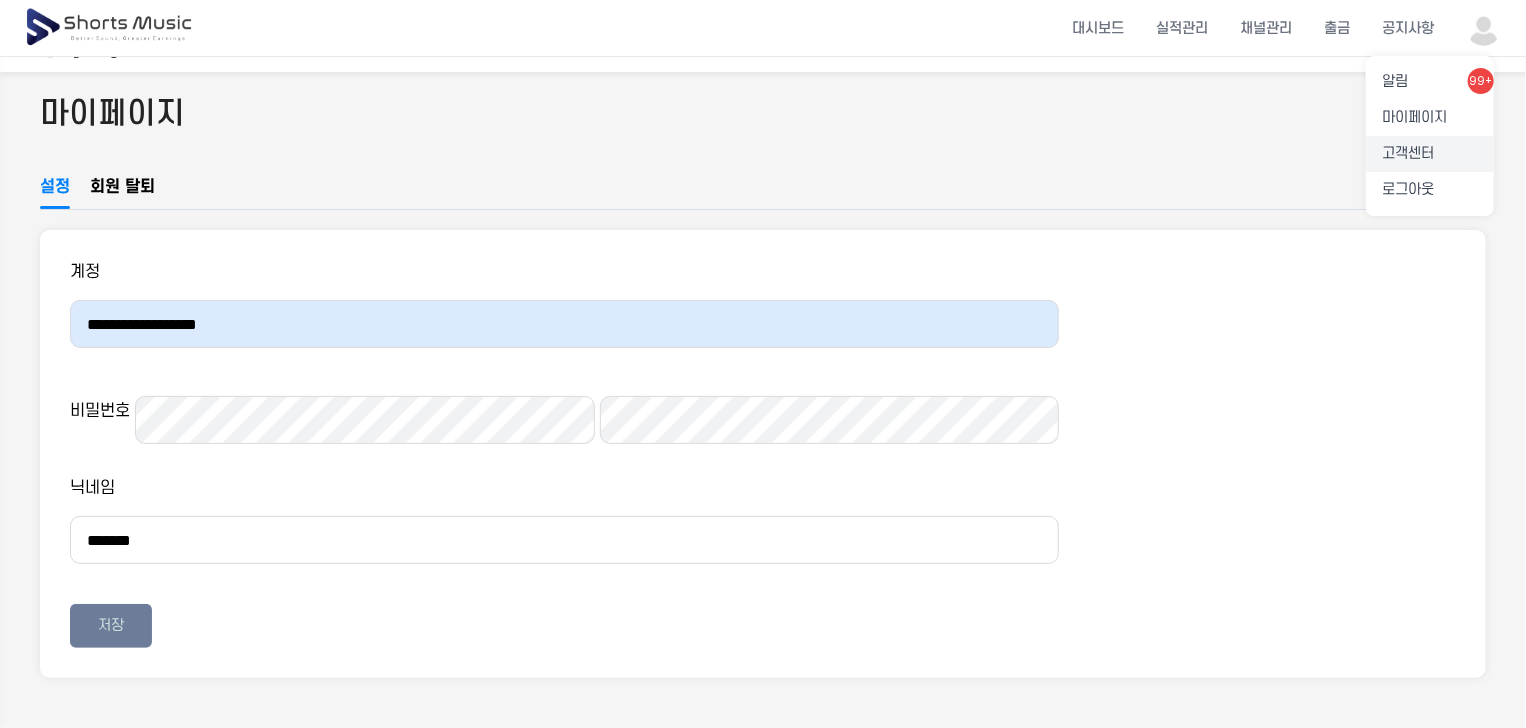 click on "고객센터" at bounding box center [1430, 154] 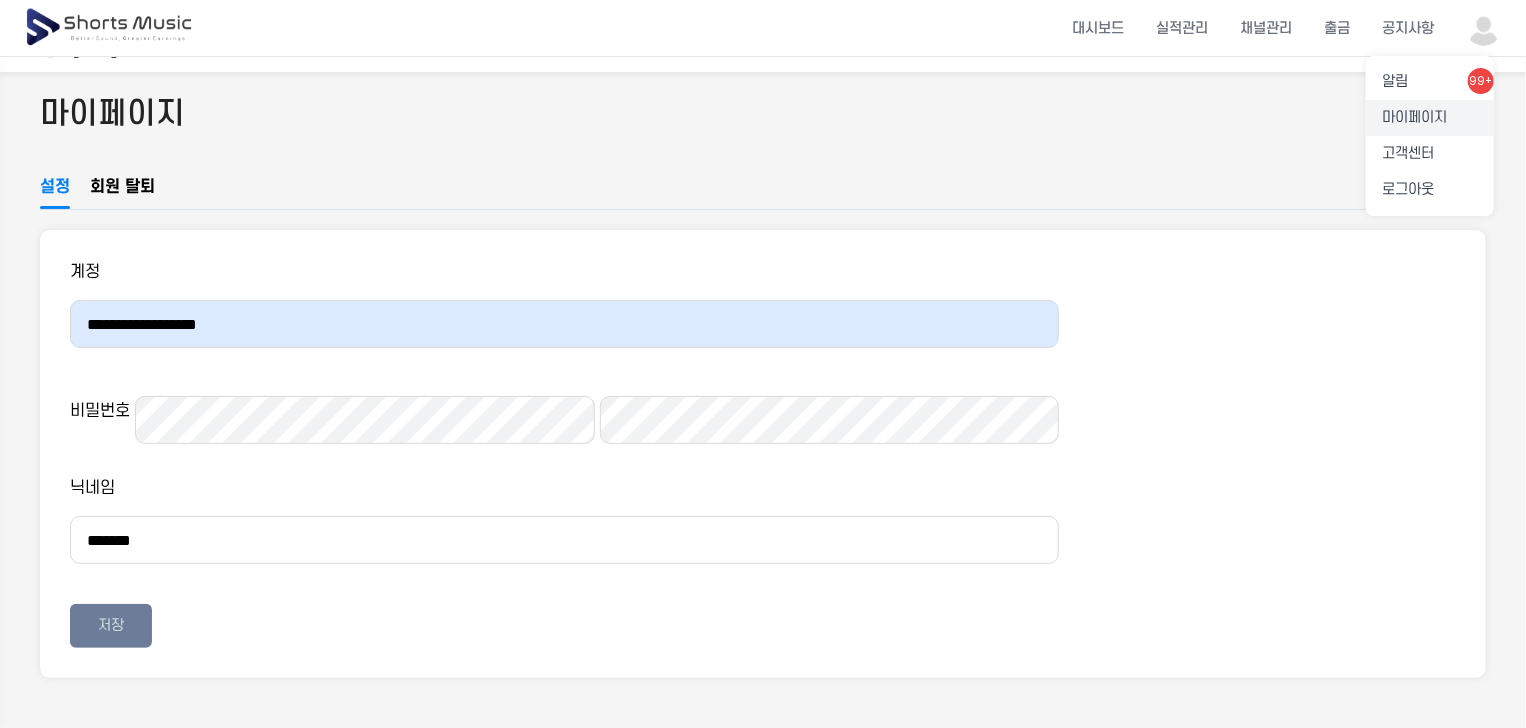 click on "마이페이지" at bounding box center (1430, 118) 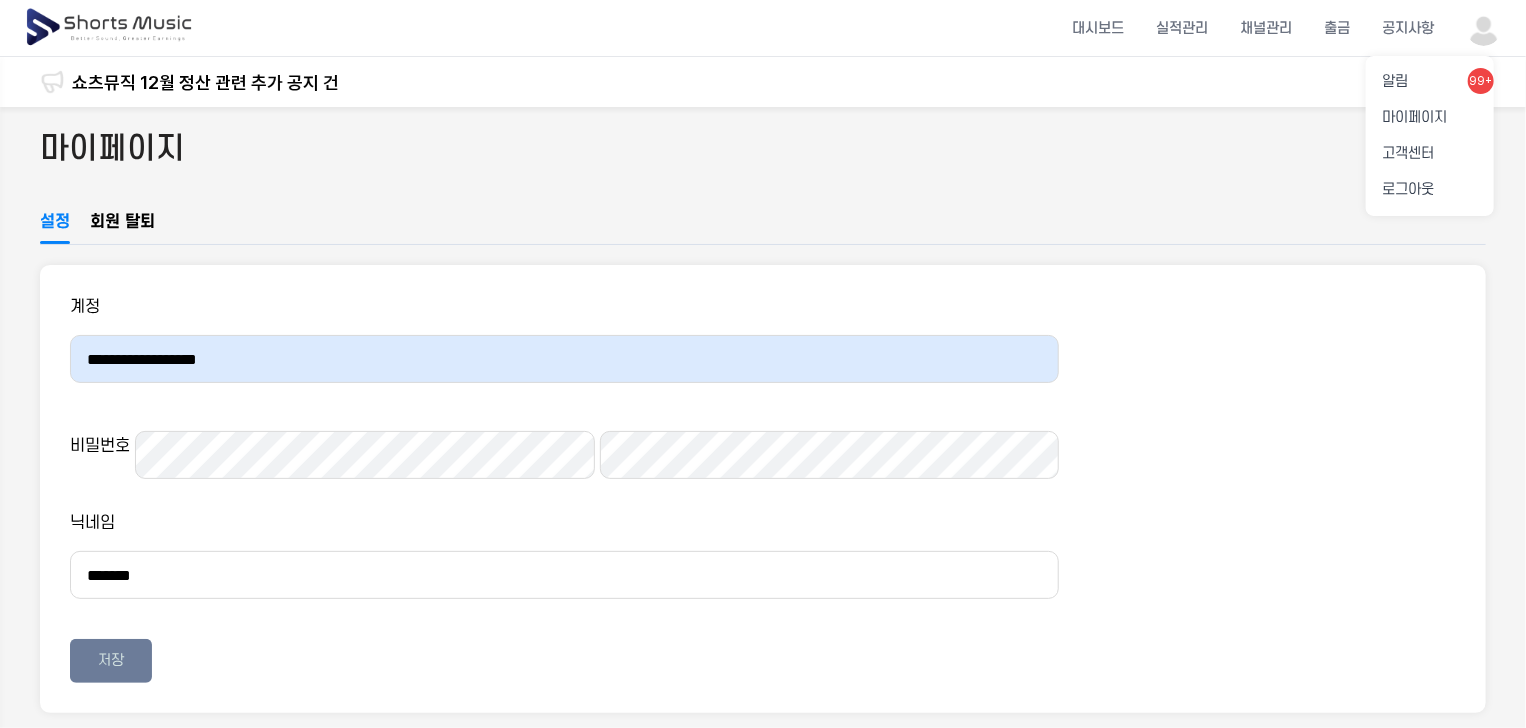 click at bounding box center (763, 364) 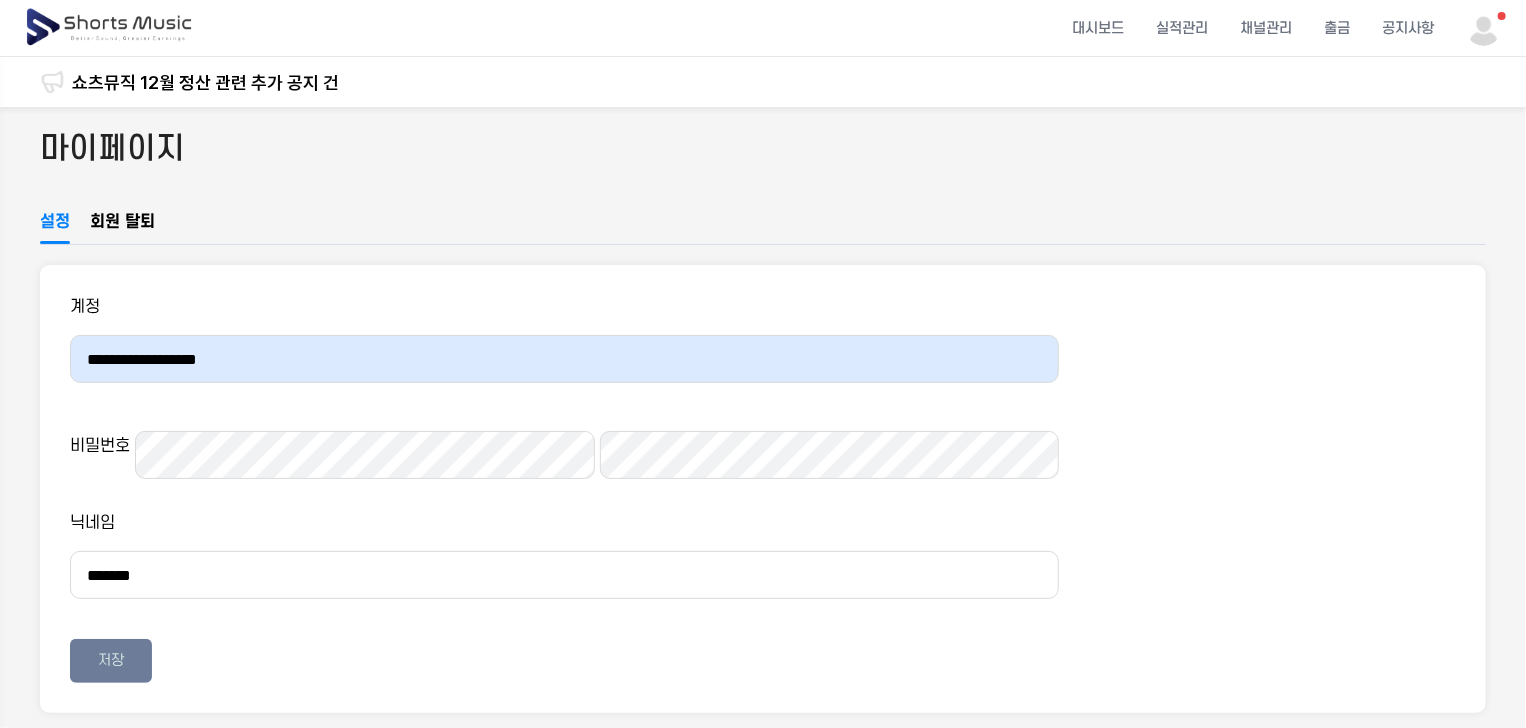 click on "회원 탈퇴" at bounding box center (122, 227) 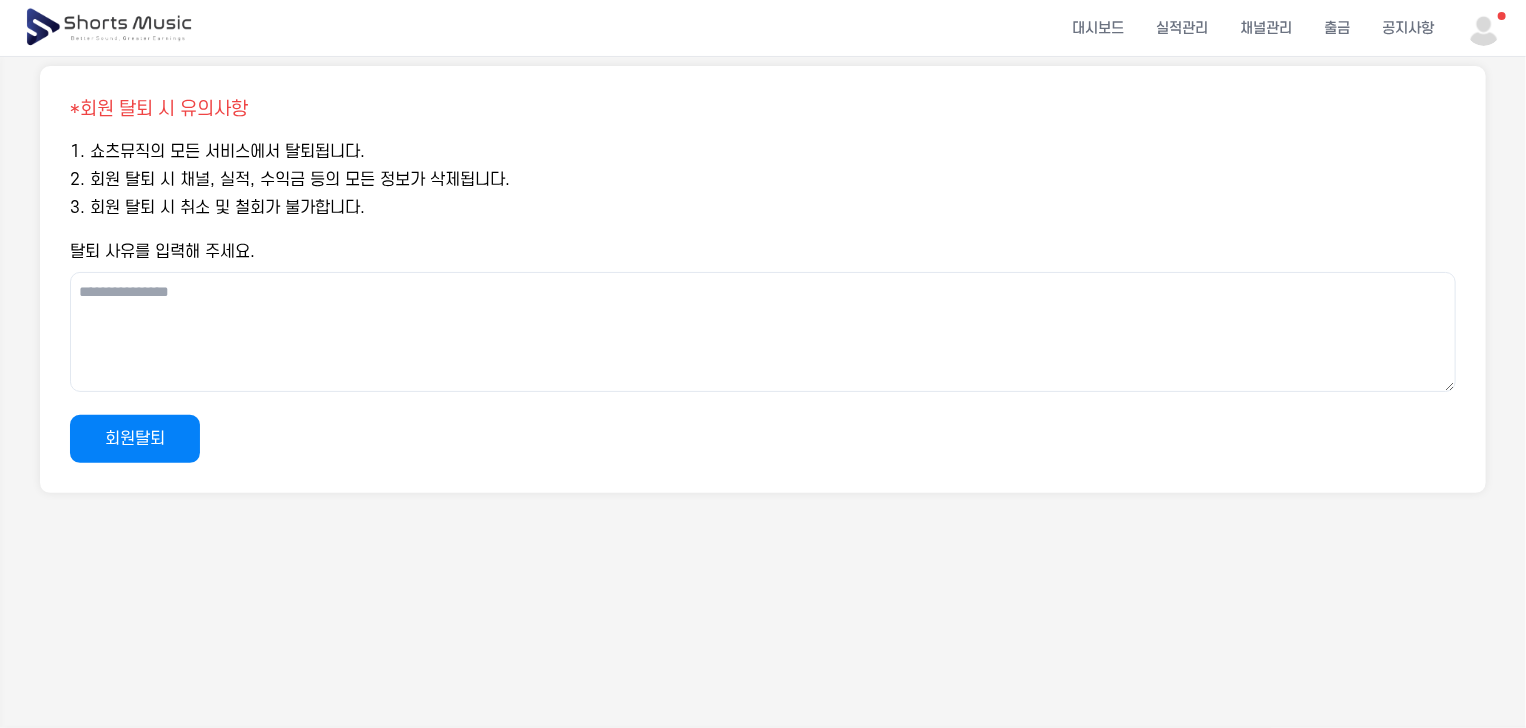 scroll, scrollTop: 200, scrollLeft: 0, axis: vertical 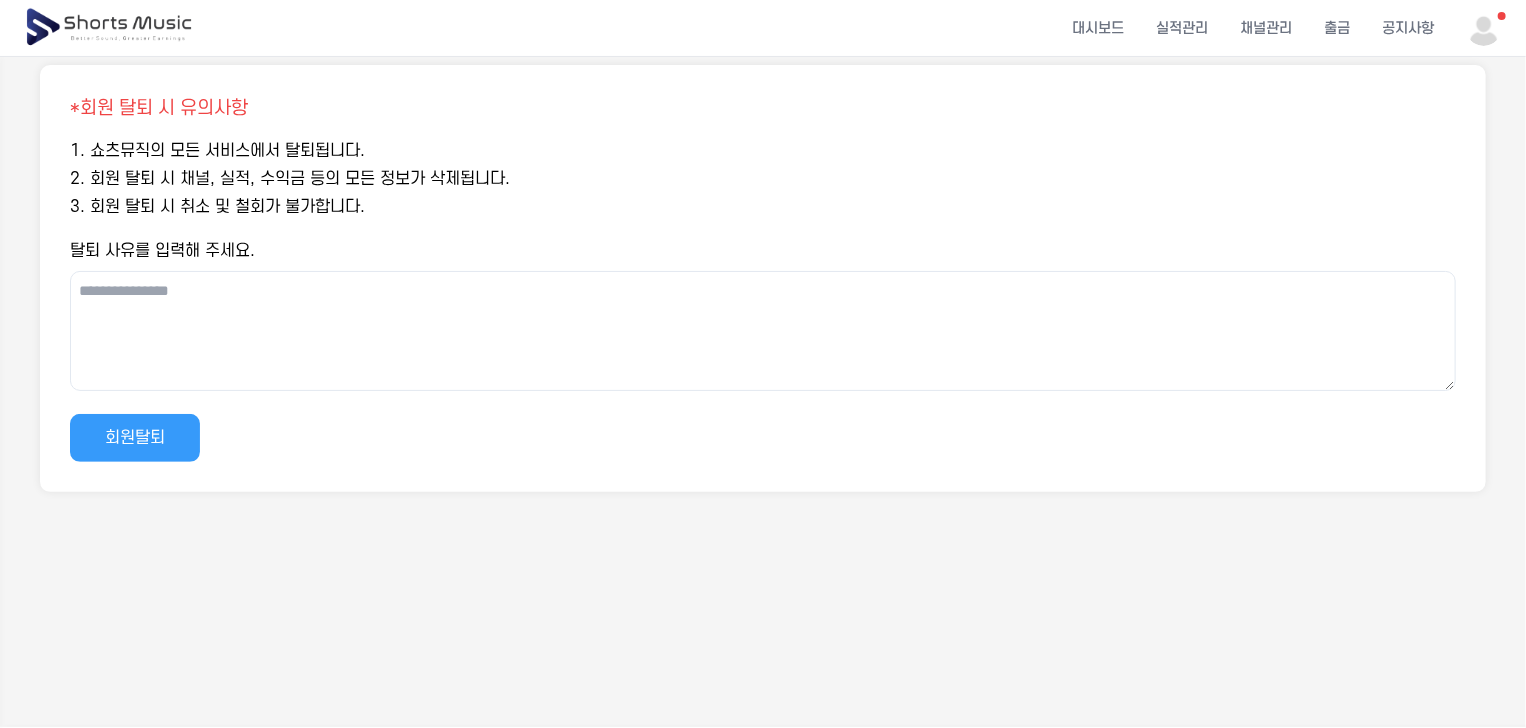 click on "회원탈퇴" at bounding box center [135, 438] 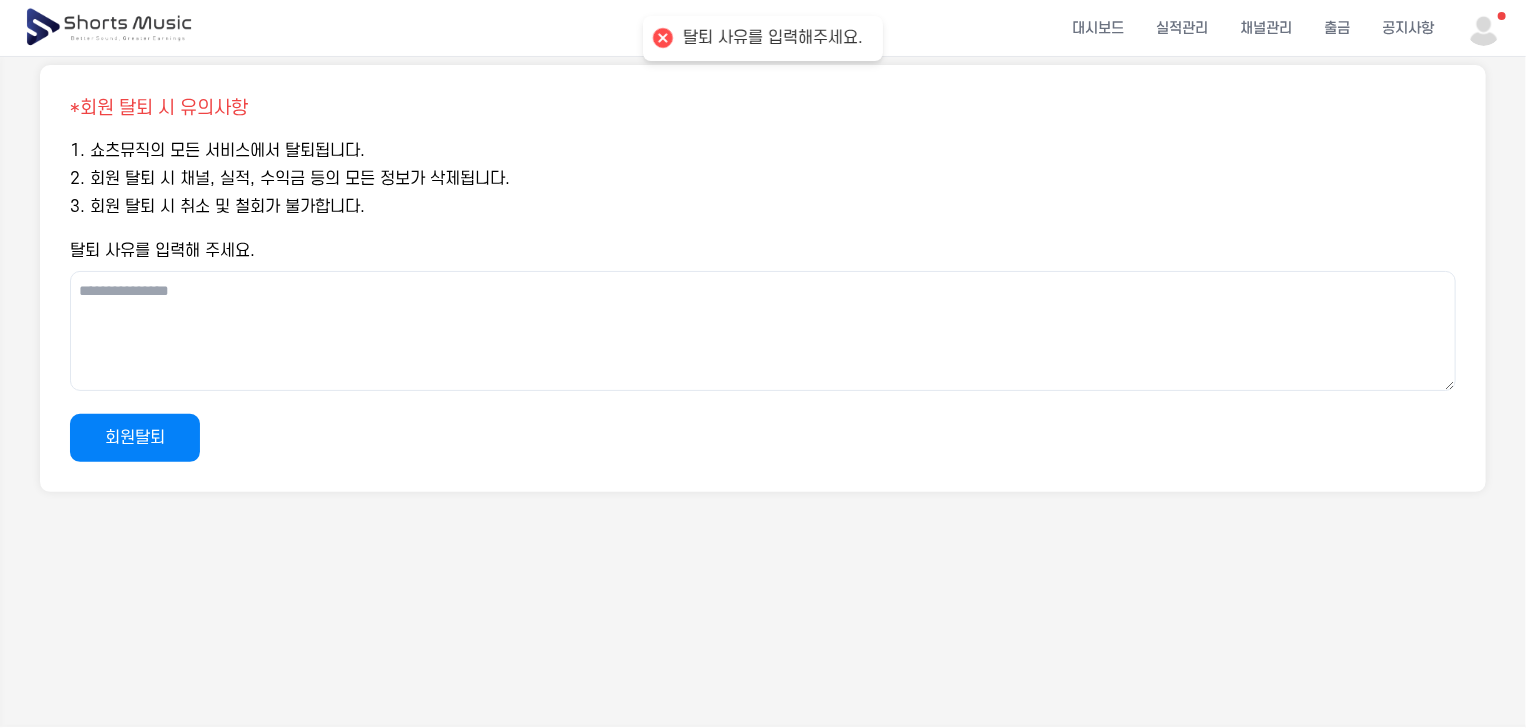 click on "탈퇴 사유를 입력해 주세요." at bounding box center [763, 331] 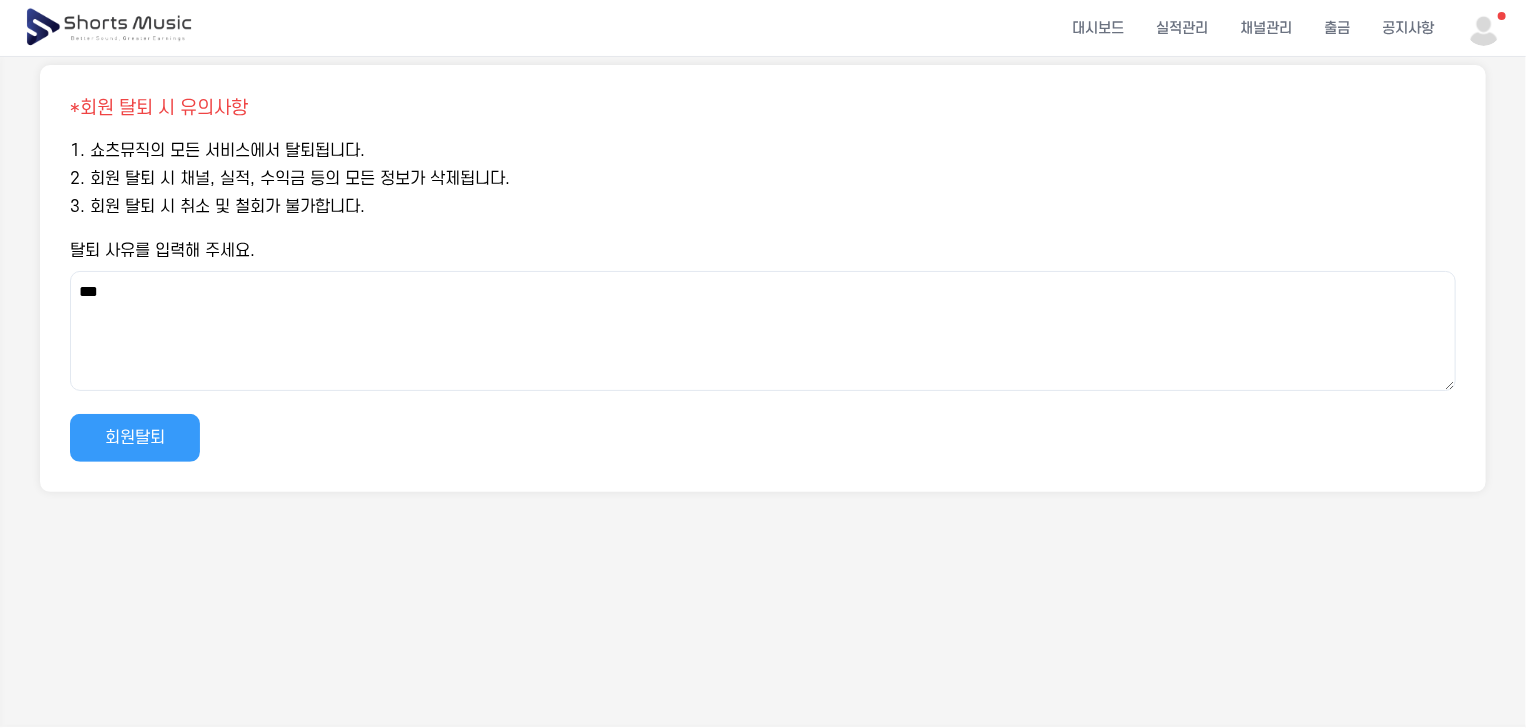 type on "***" 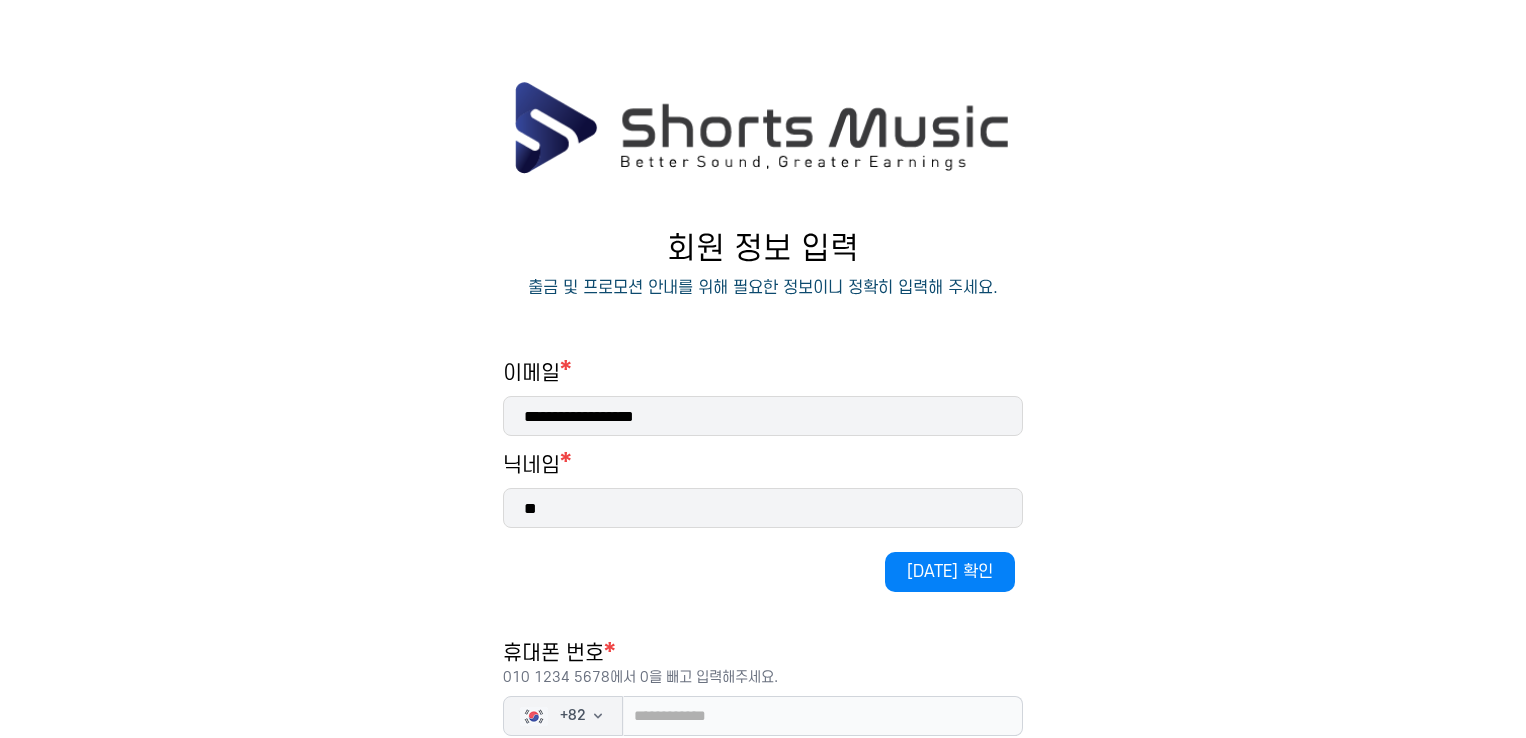 scroll, scrollTop: 0, scrollLeft: 0, axis: both 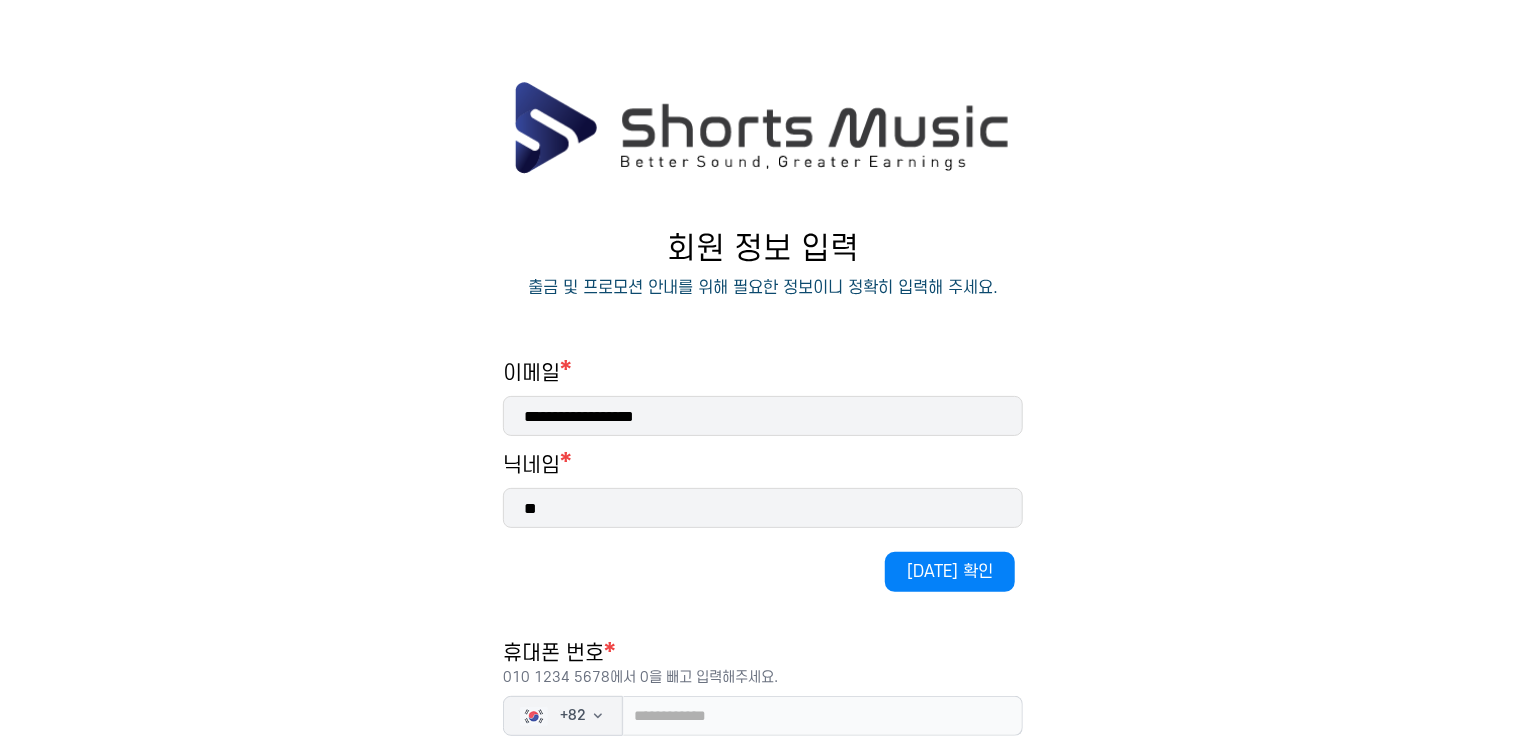 drag, startPoint x: 545, startPoint y: 509, endPoint x: 450, endPoint y: 509, distance: 95 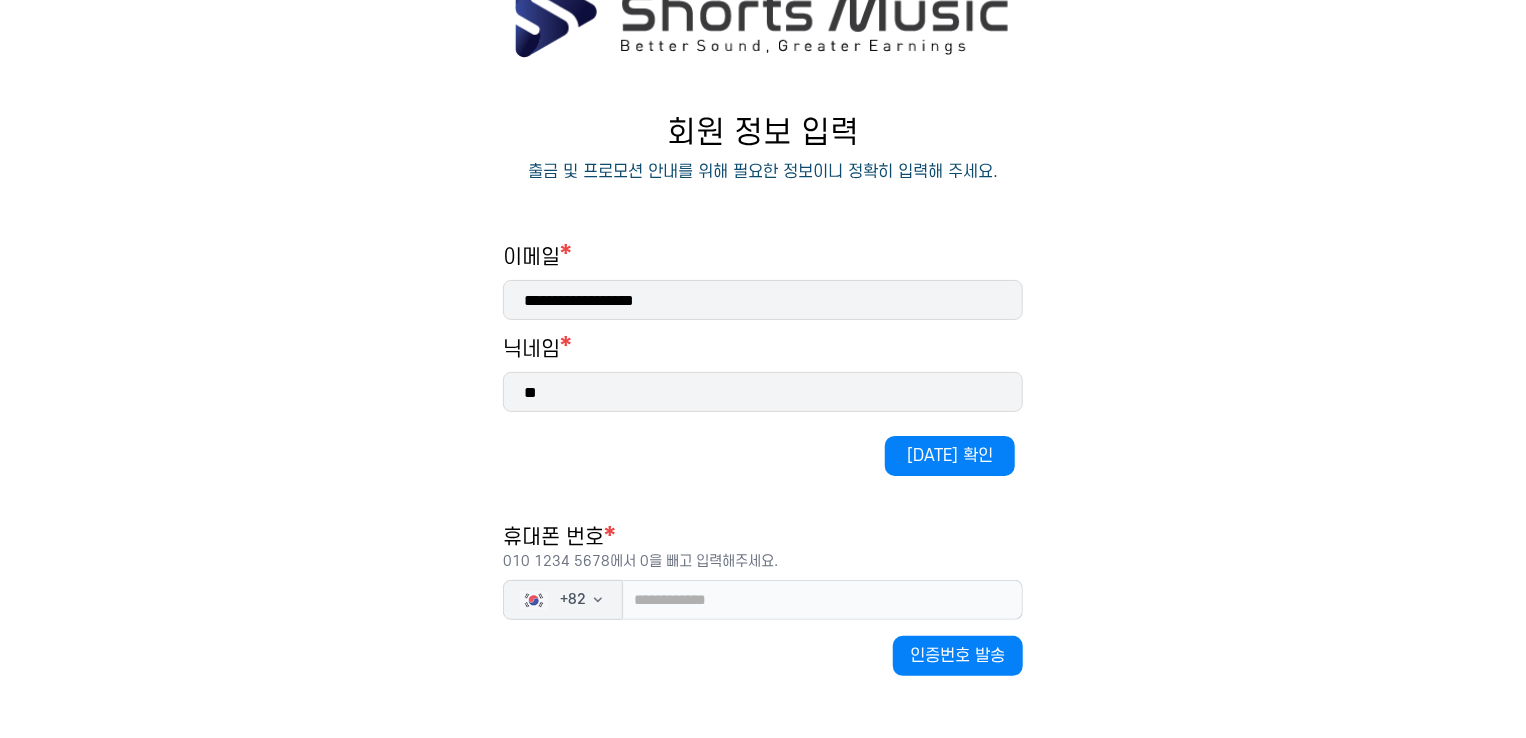 scroll, scrollTop: 102, scrollLeft: 0, axis: vertical 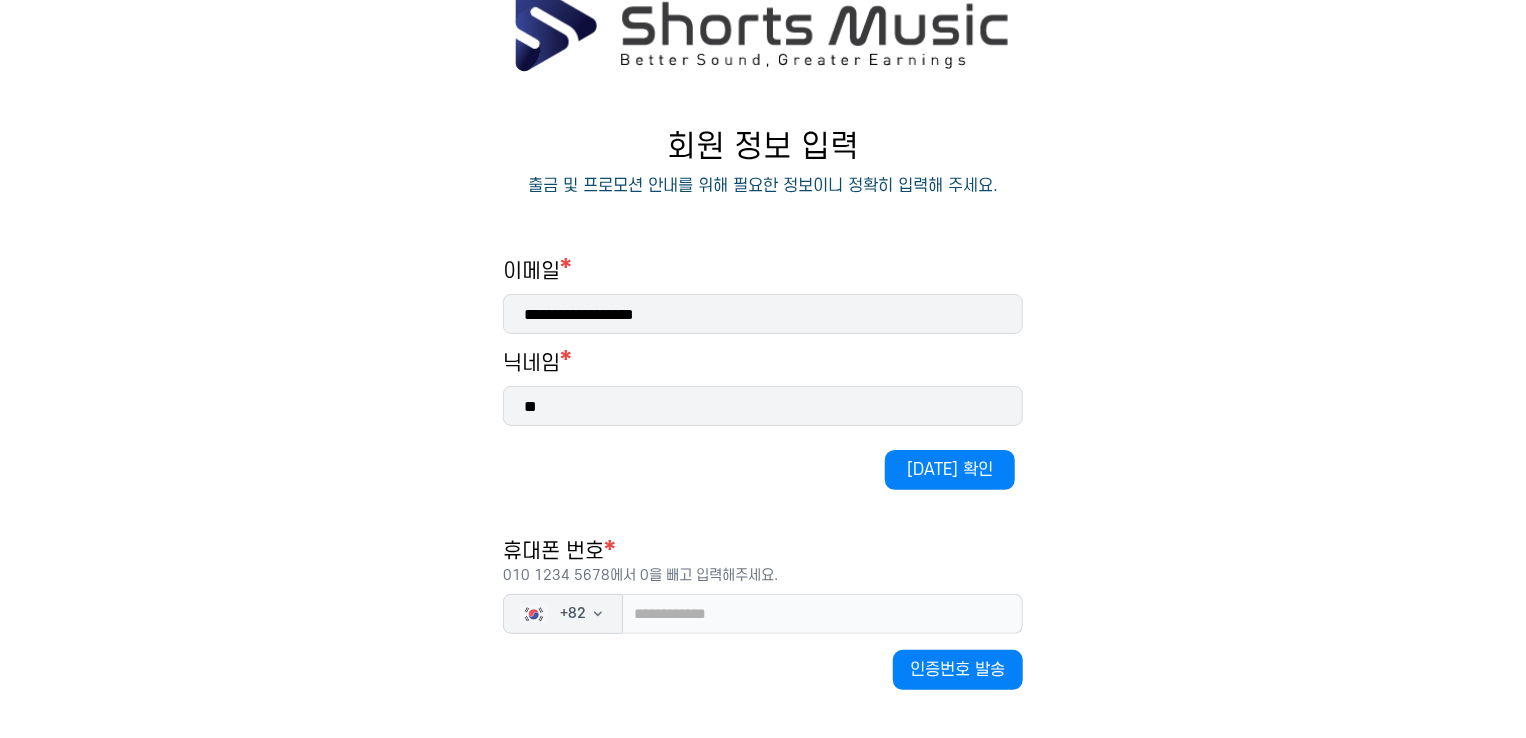 type on "**" 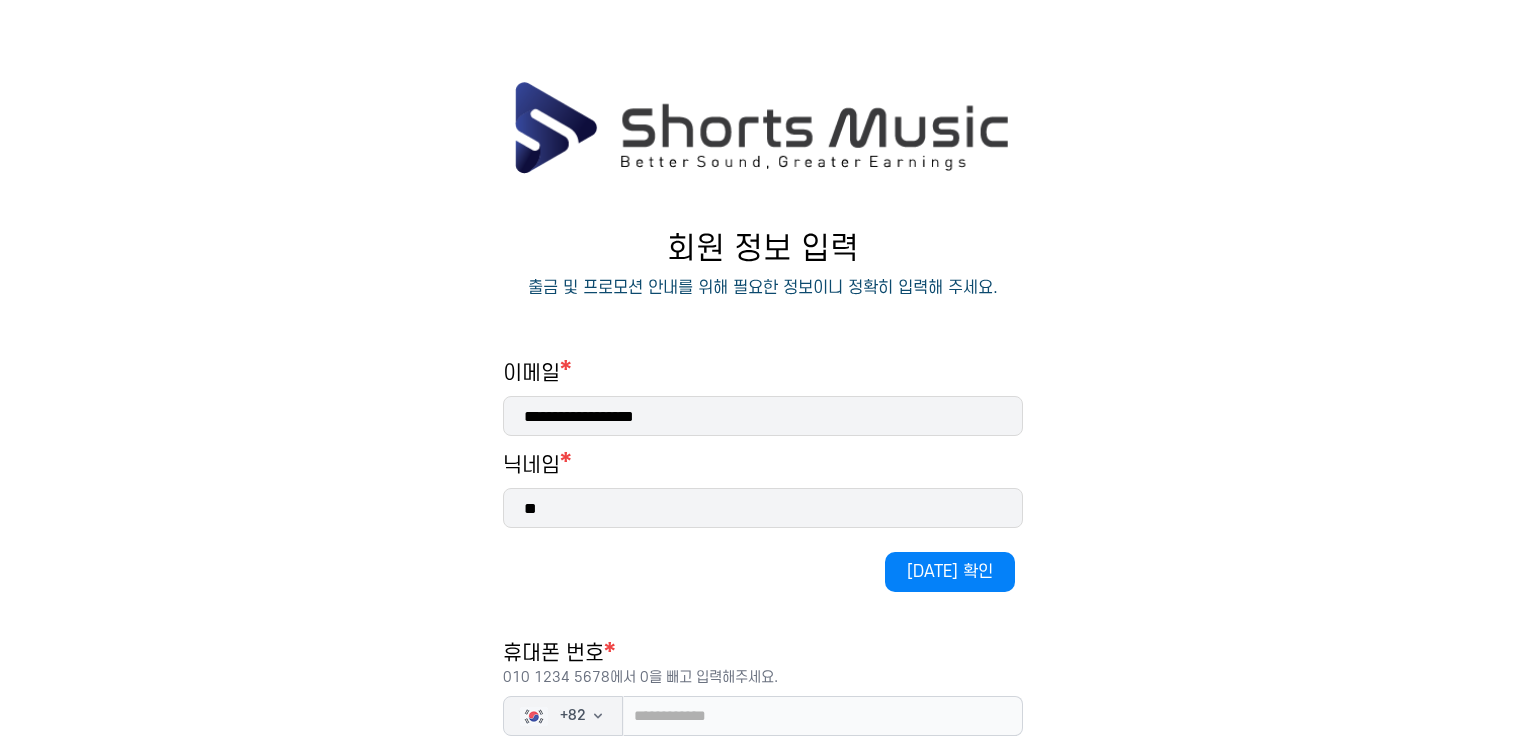 scroll, scrollTop: 0, scrollLeft: 0, axis: both 